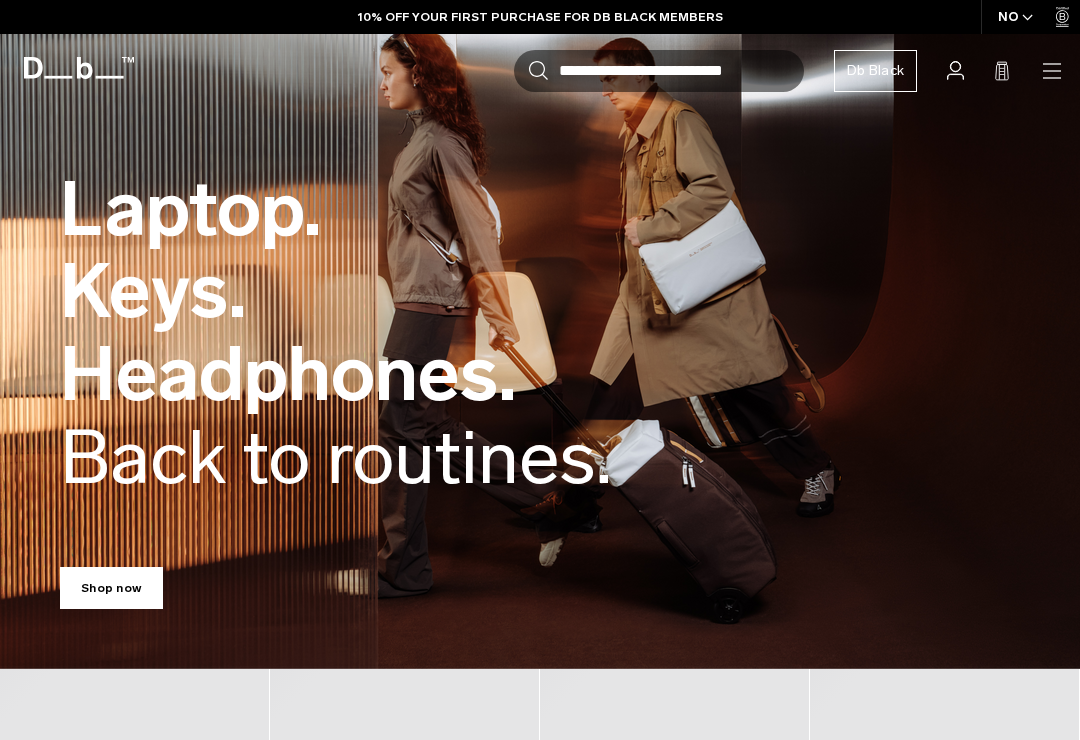 scroll, scrollTop: 0, scrollLeft: 0, axis: both 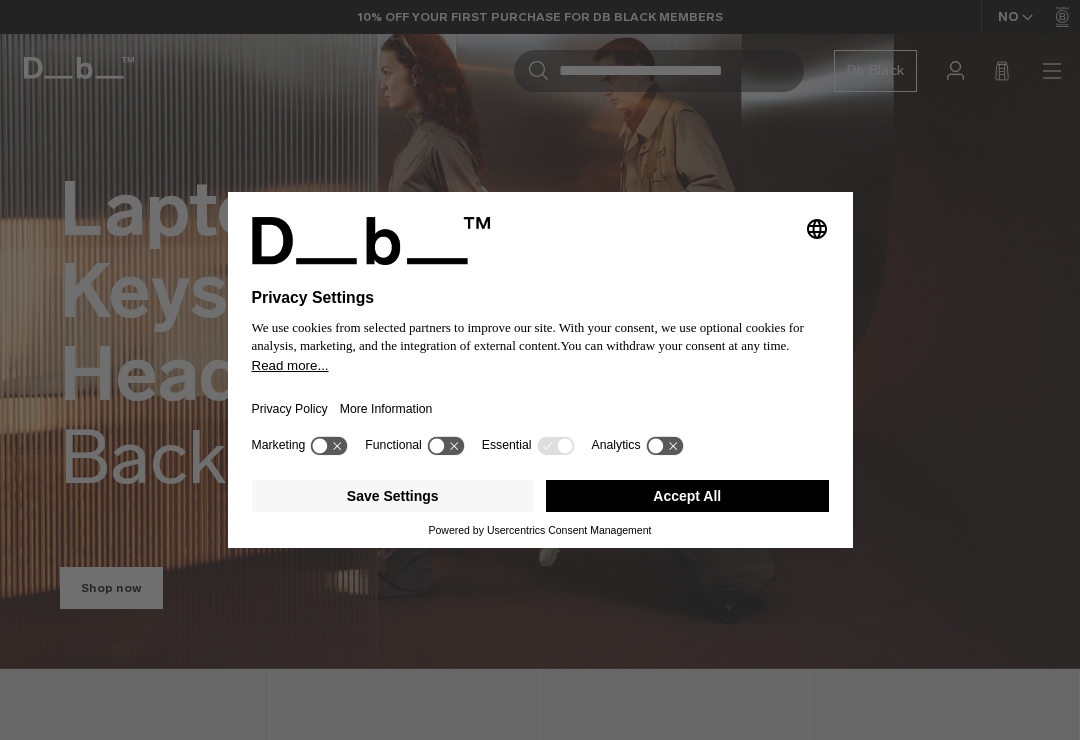 click on "Save Settings" at bounding box center [393, 496] 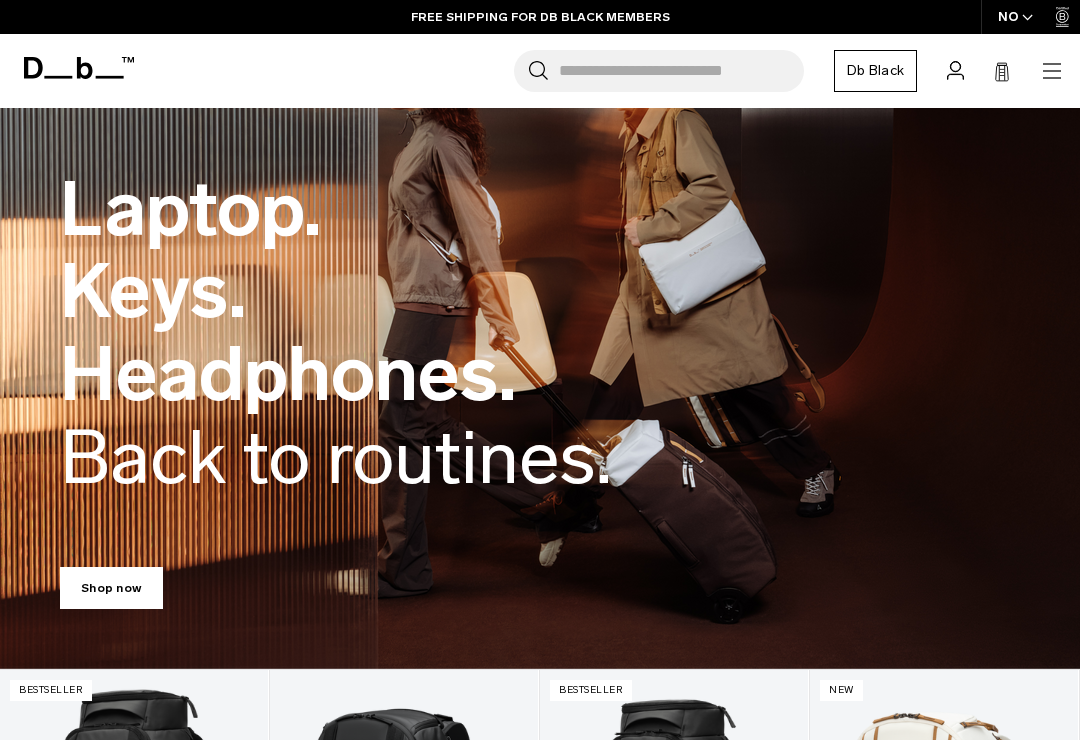 click 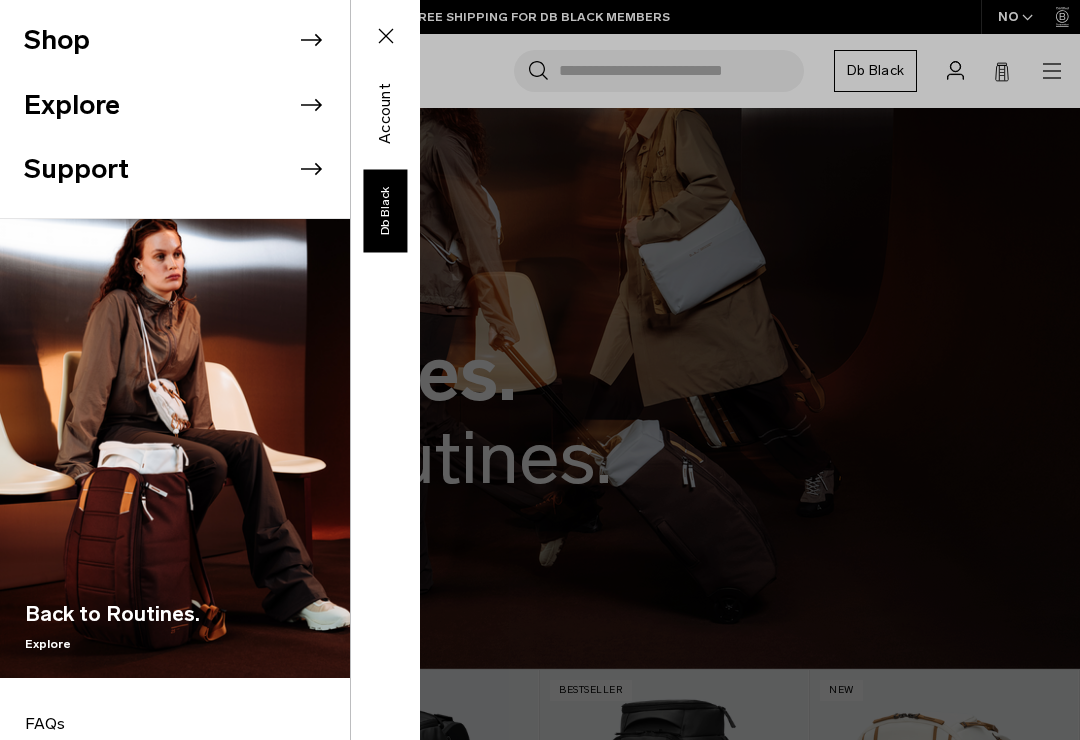 click 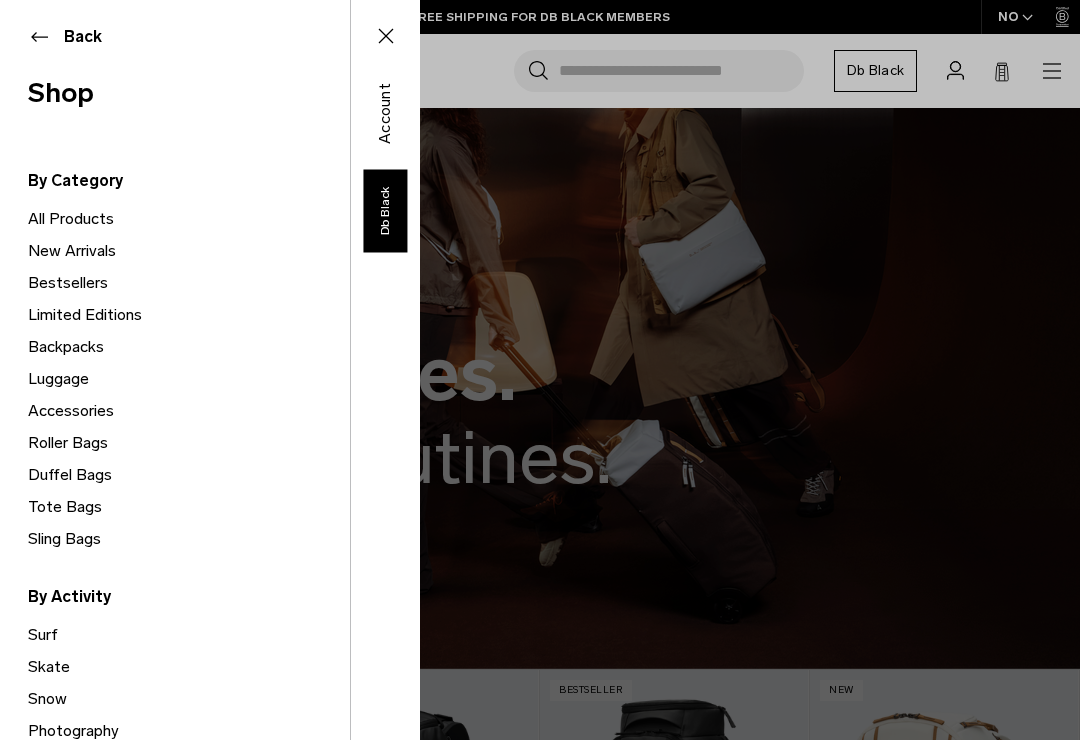click on "All Products" at bounding box center (189, 219) 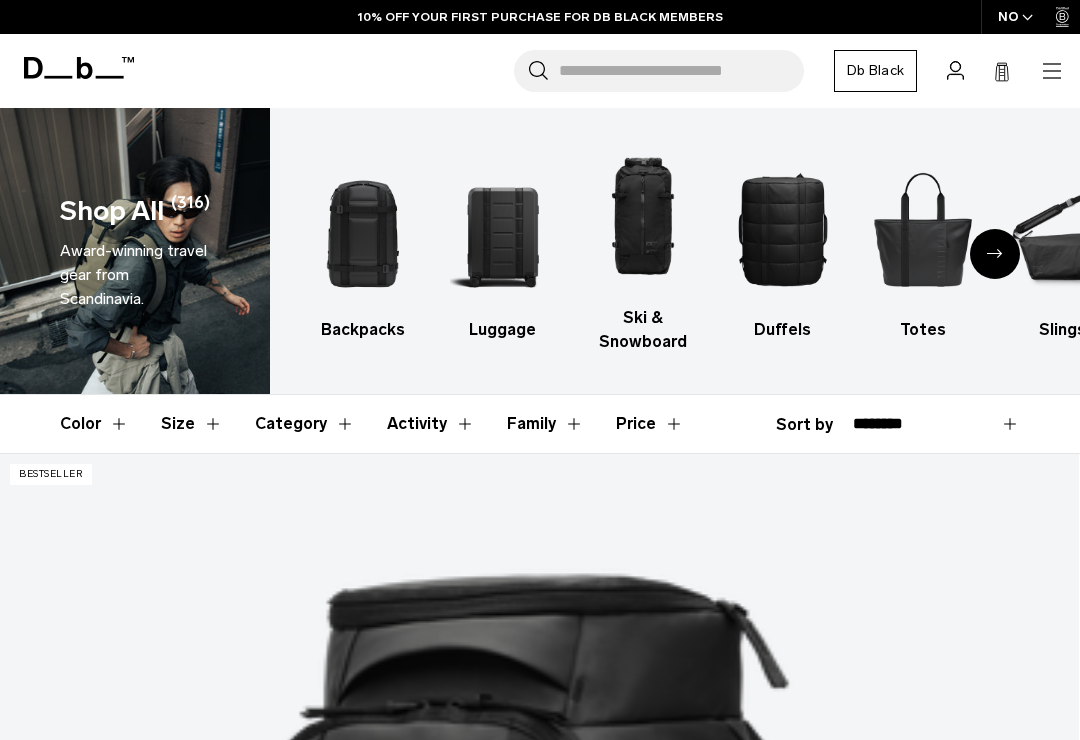 scroll, scrollTop: 0, scrollLeft: 0, axis: both 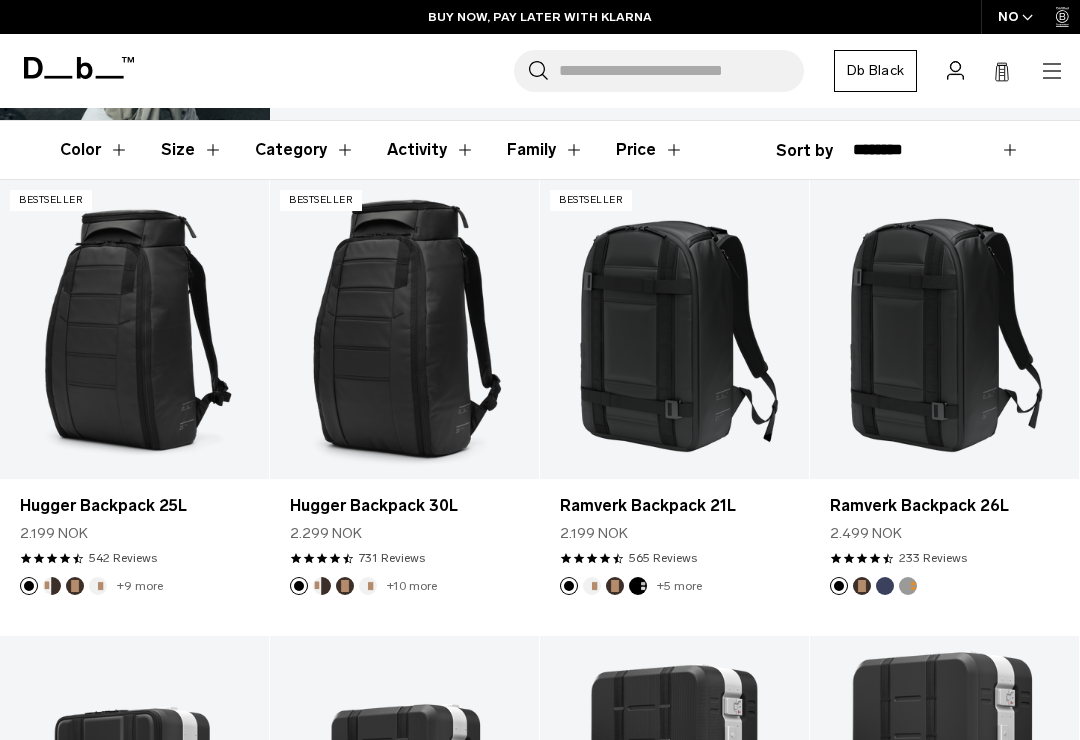click at bounding box center (75, 586) 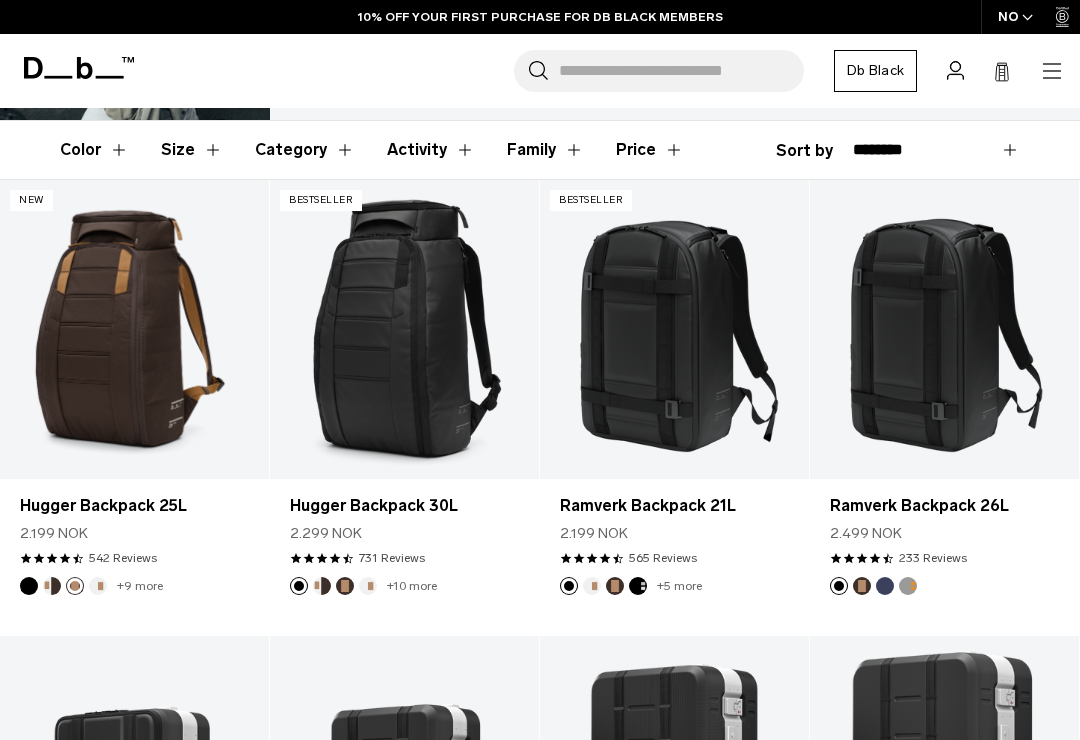 click at bounding box center (98, 586) 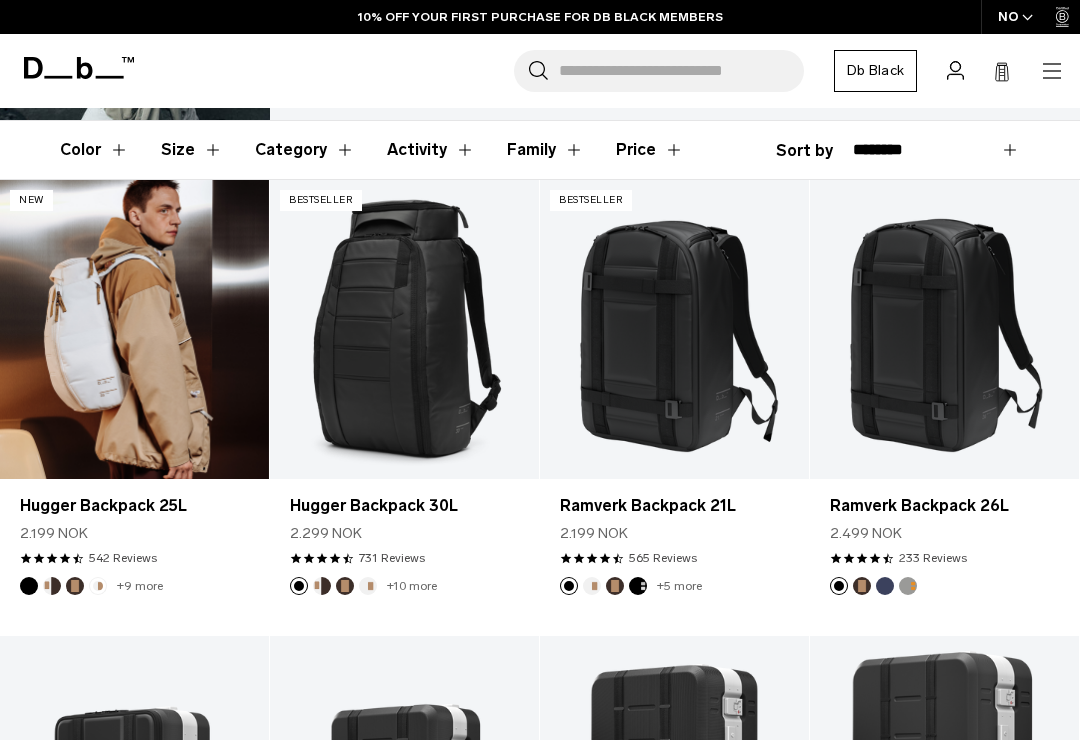 click at bounding box center (134, 329) 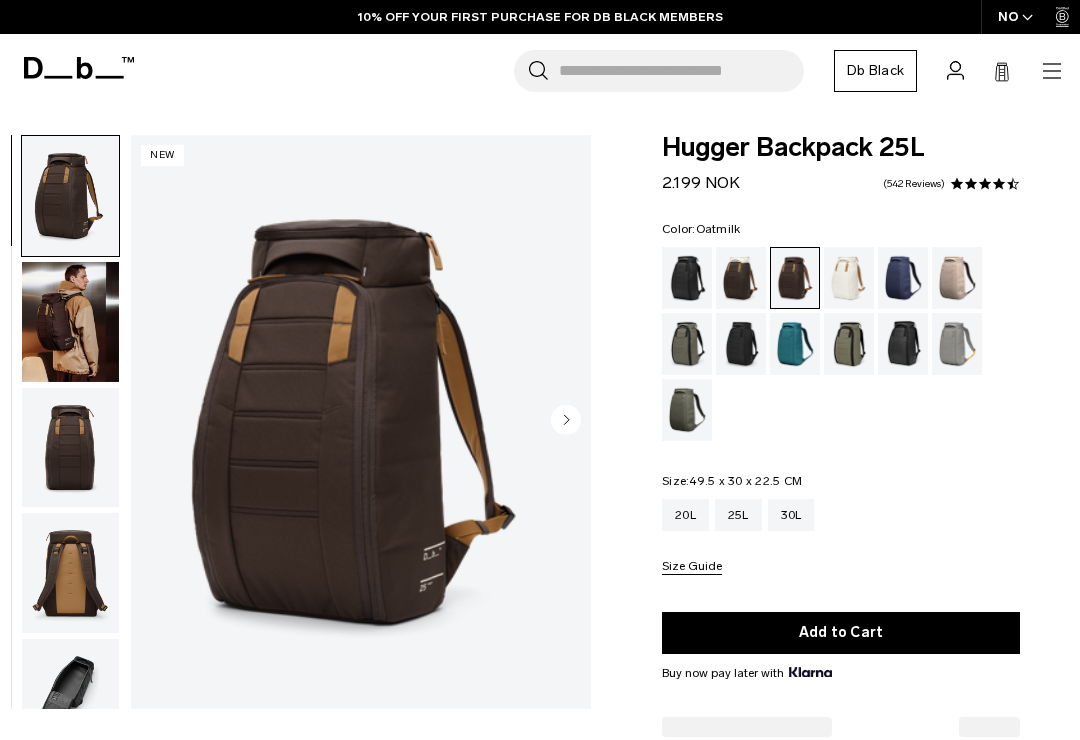 scroll, scrollTop: 0, scrollLeft: 0, axis: both 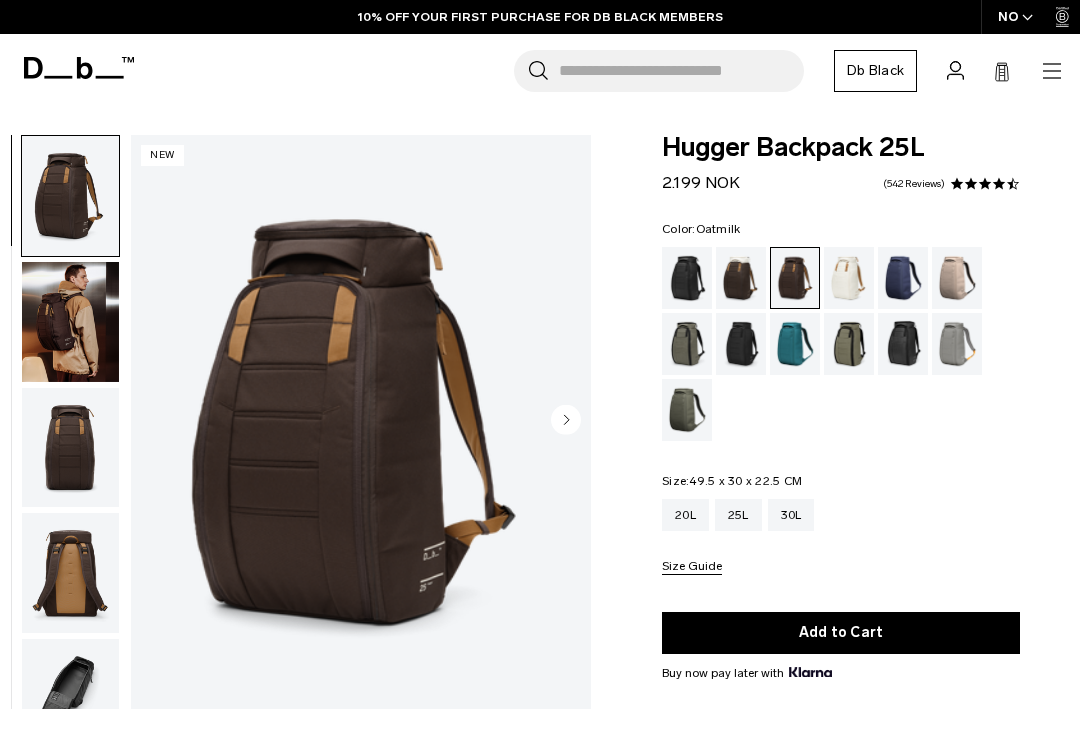 click at bounding box center (849, 278) 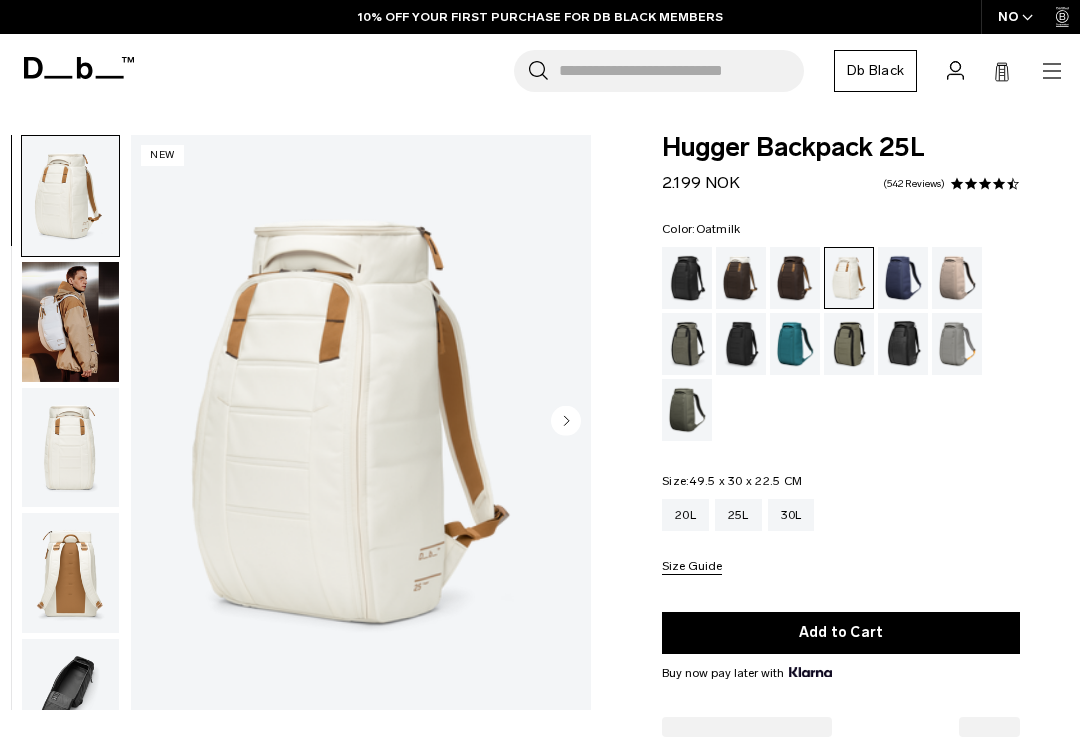 scroll, scrollTop: 0, scrollLeft: 0, axis: both 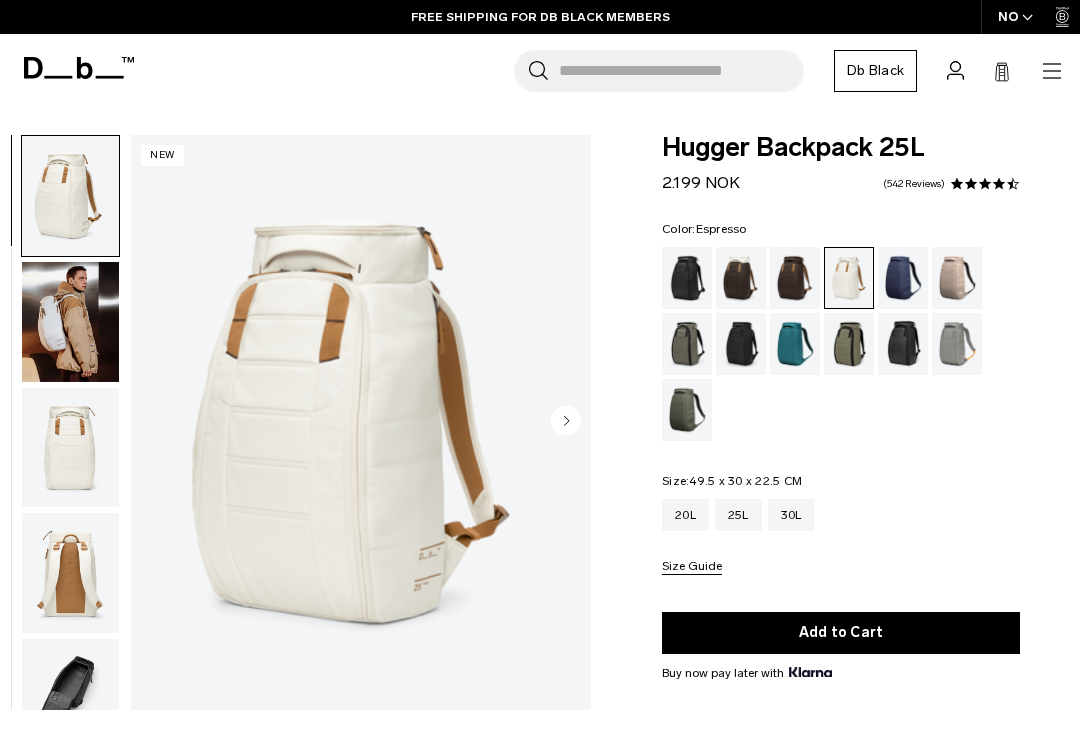 click at bounding box center [795, 278] 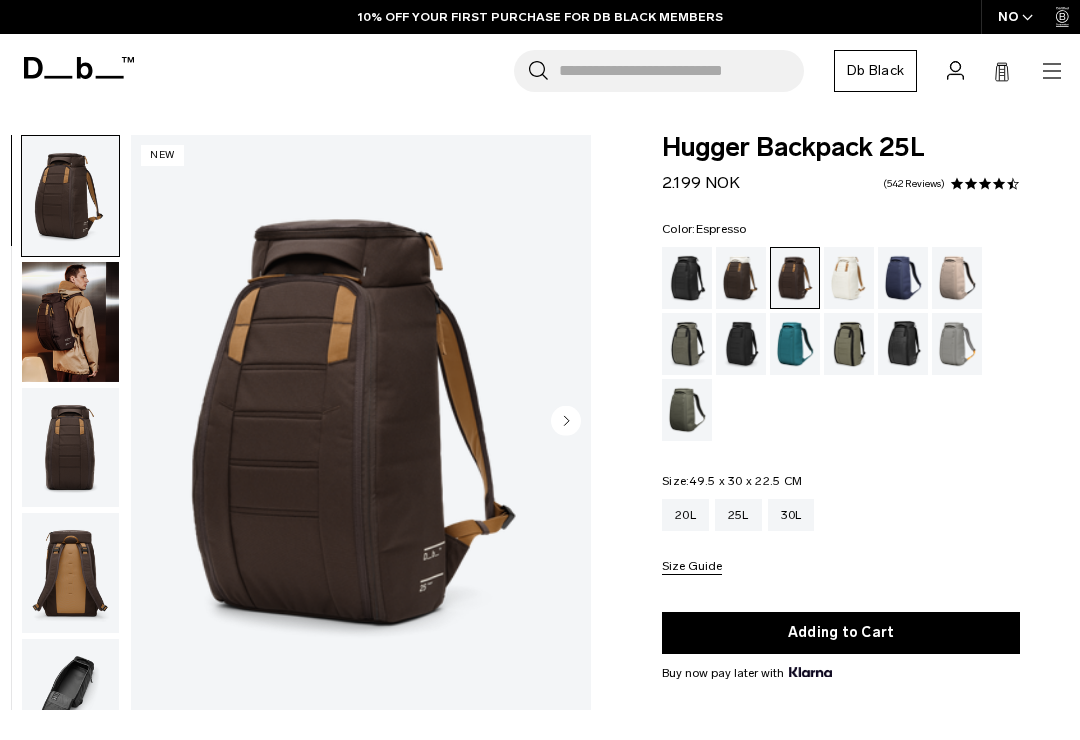 scroll, scrollTop: 0, scrollLeft: 0, axis: both 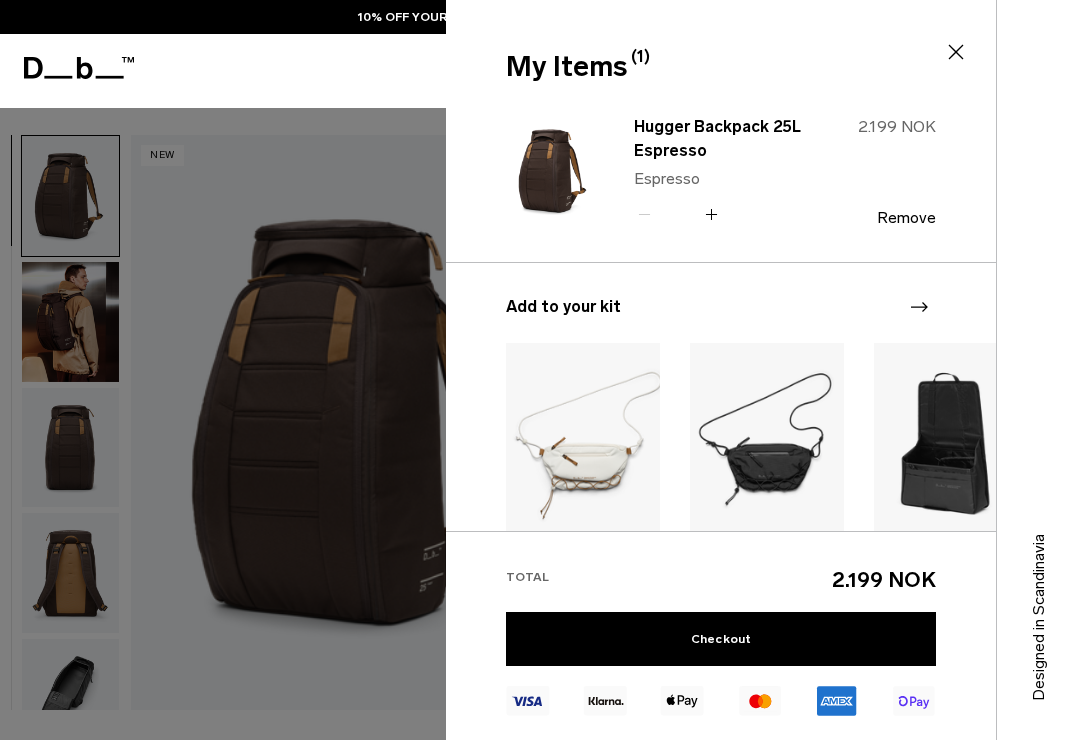 click 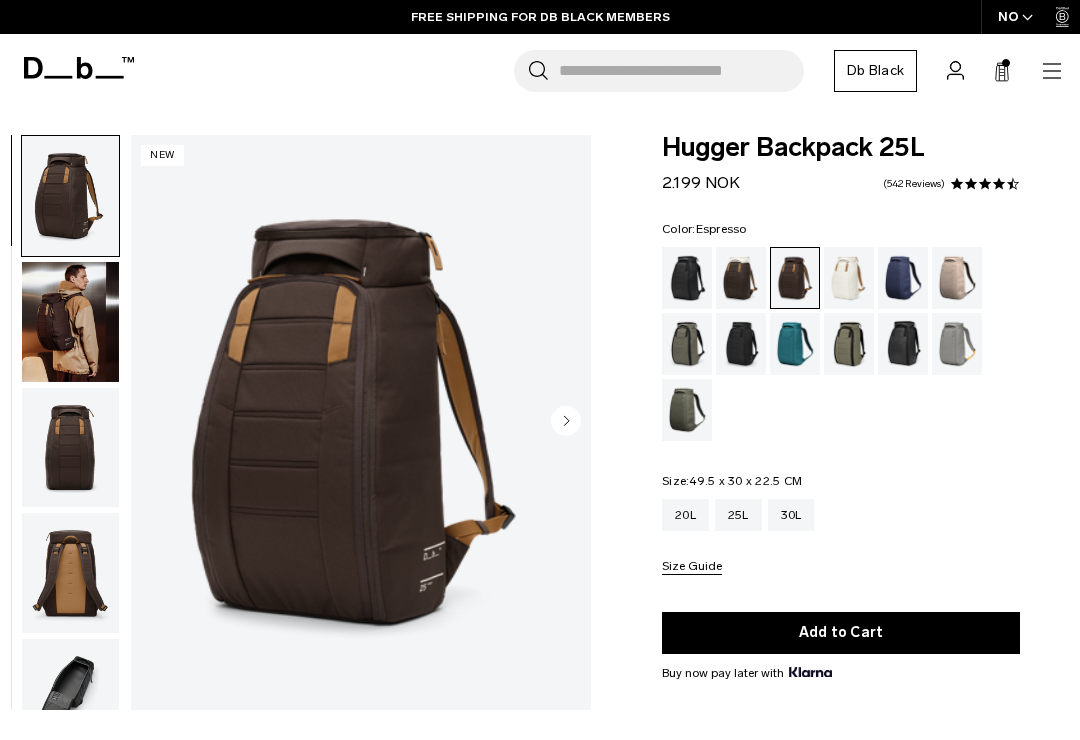 click 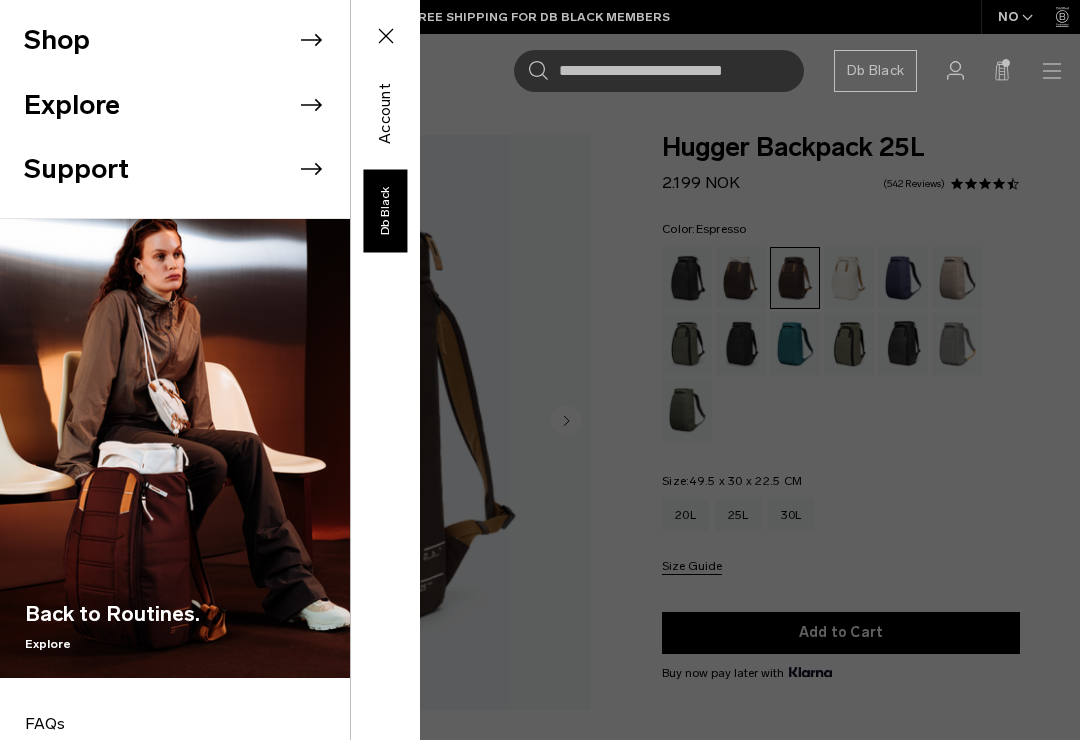 click on "Shop" at bounding box center (187, 40) 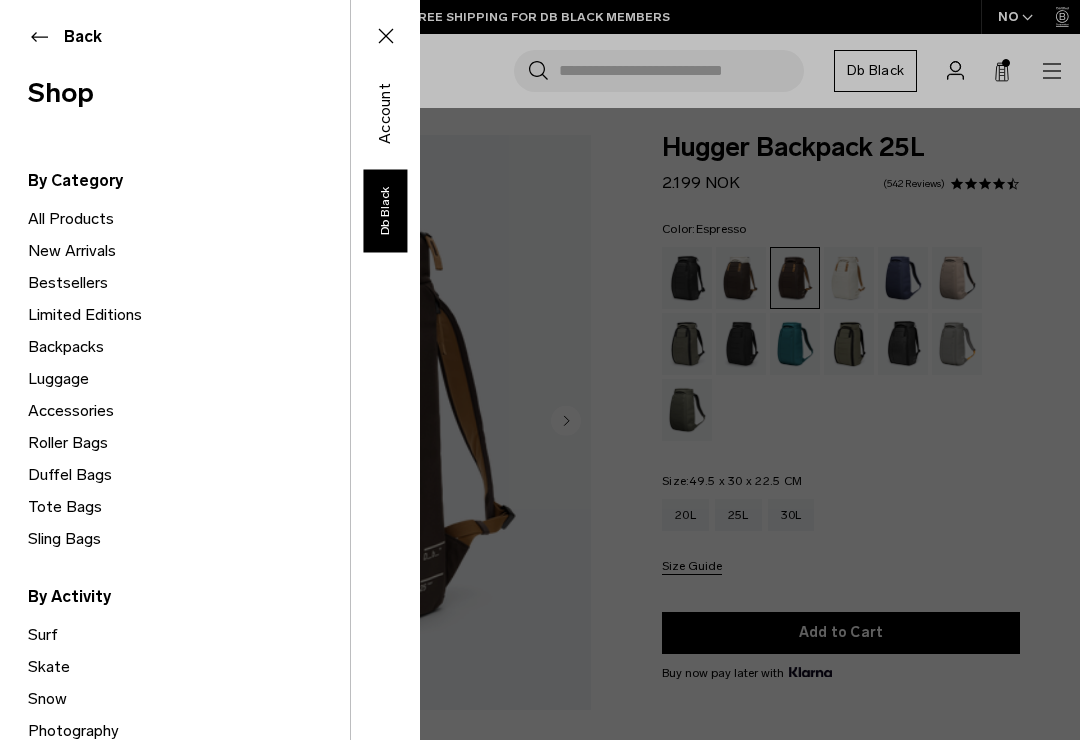 click on "By Category" at bounding box center (189, 181) 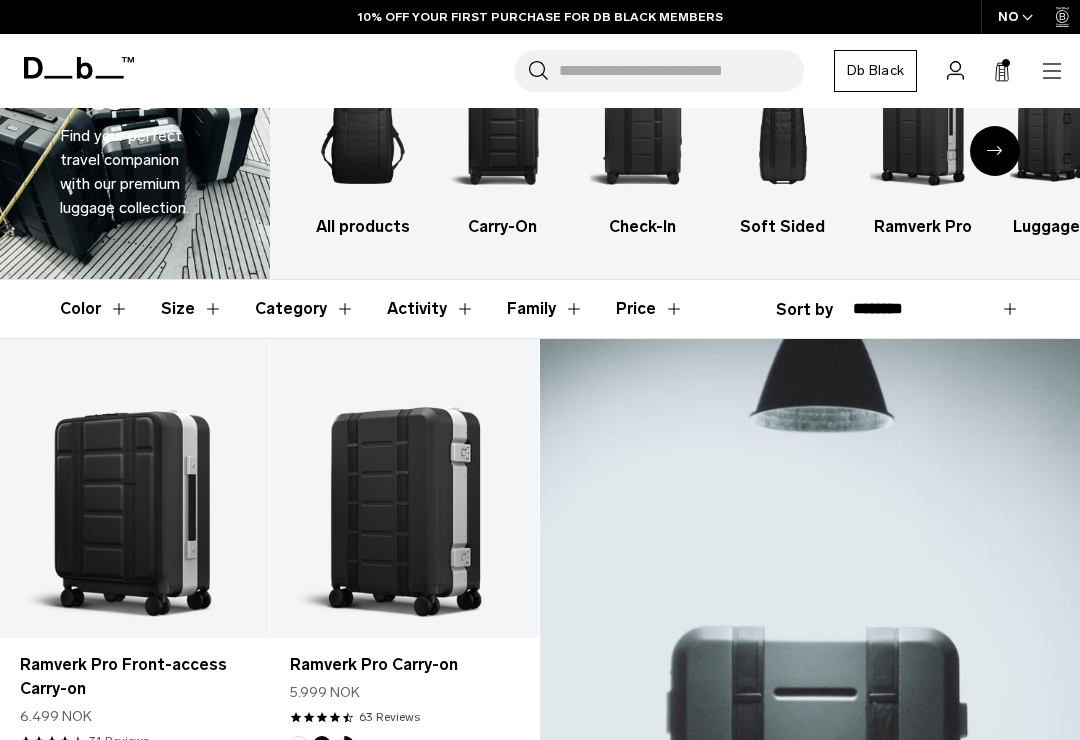 scroll, scrollTop: 0, scrollLeft: 0, axis: both 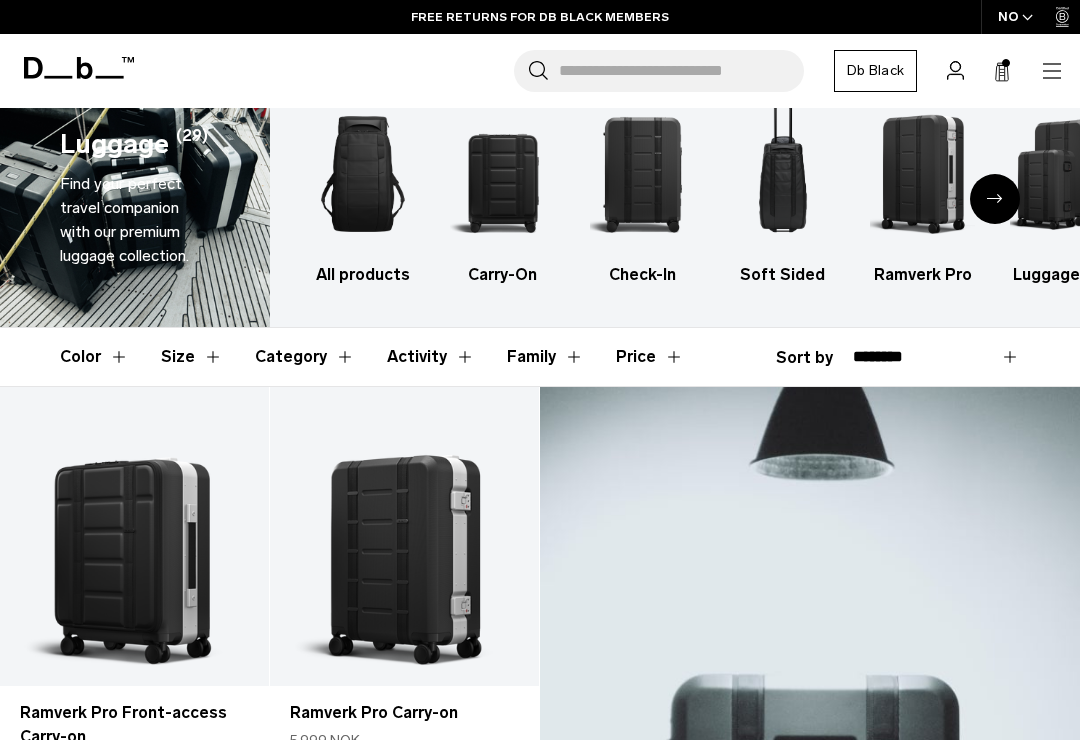 click at bounding box center (782, 174) 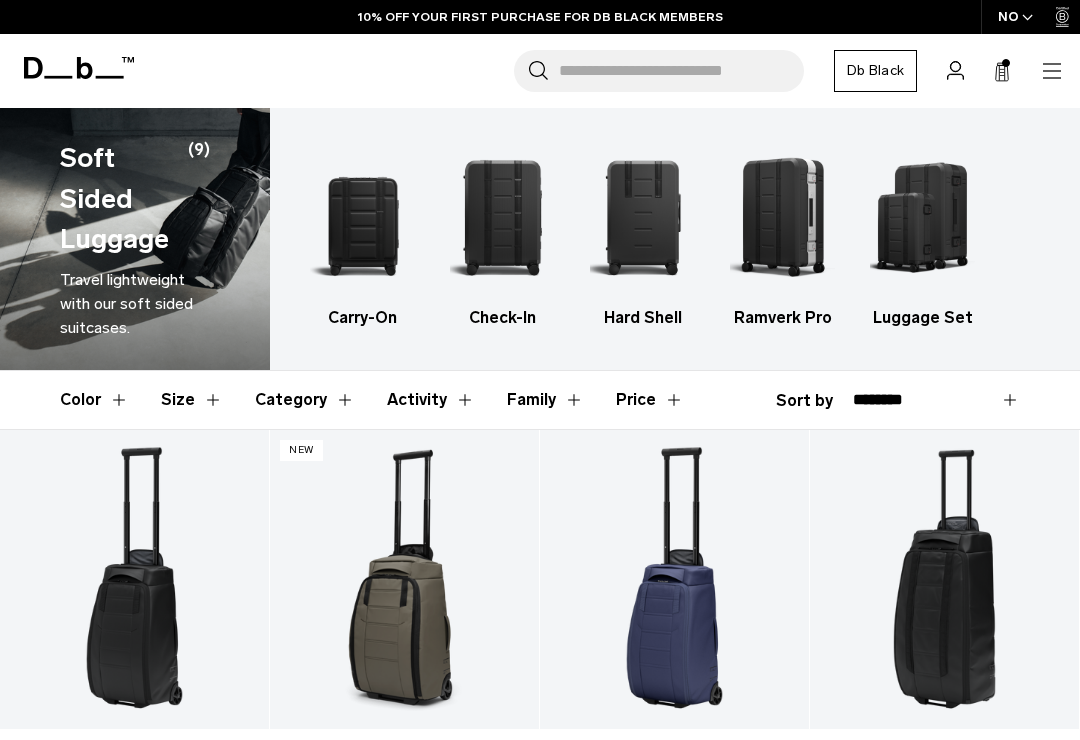 scroll, scrollTop: 0, scrollLeft: 0, axis: both 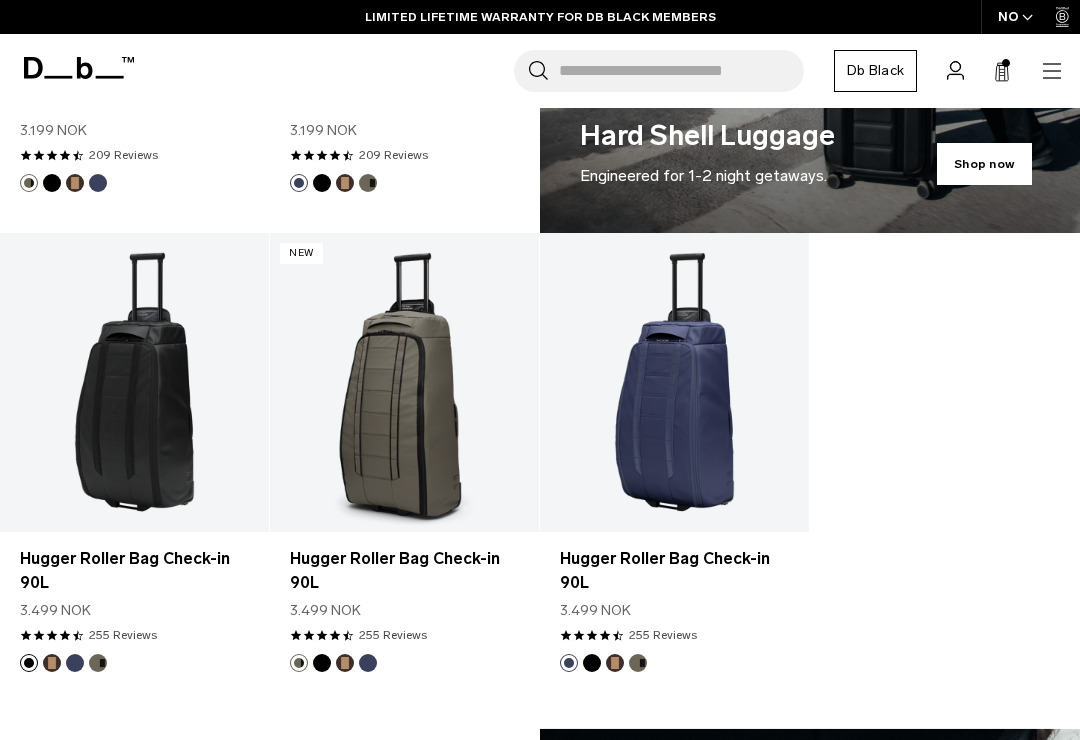click on "Hugger Roller Bag Check-in 90L" at bounding box center (404, 571) 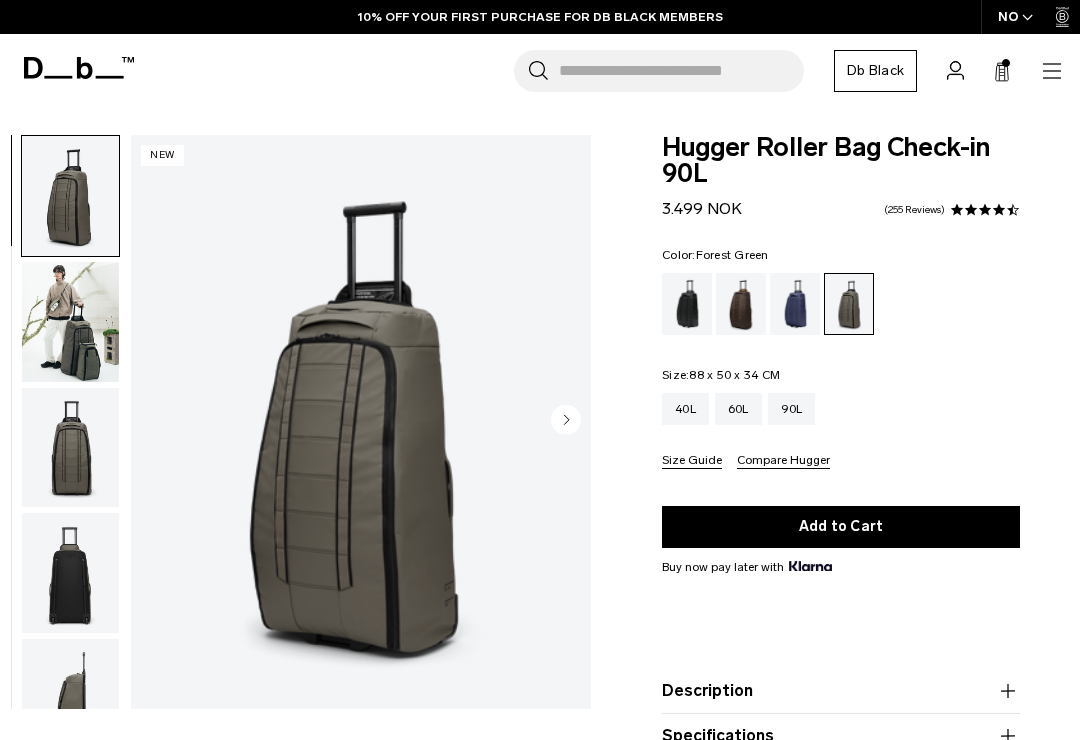 scroll, scrollTop: 0, scrollLeft: 0, axis: both 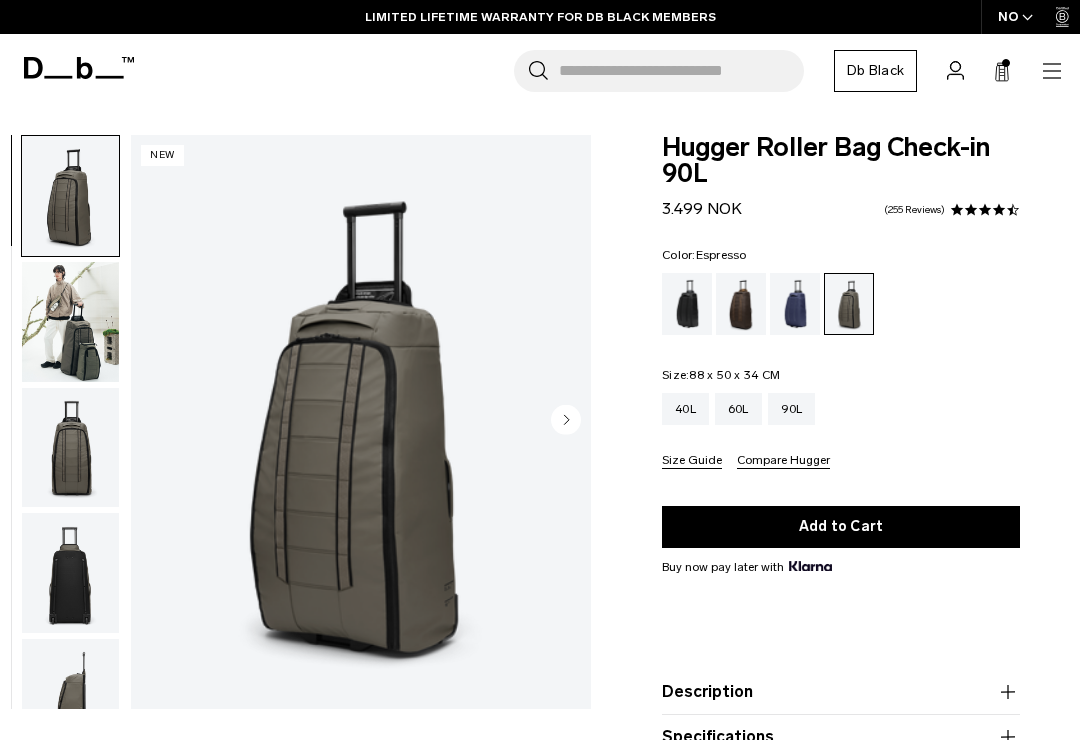 click at bounding box center (741, 304) 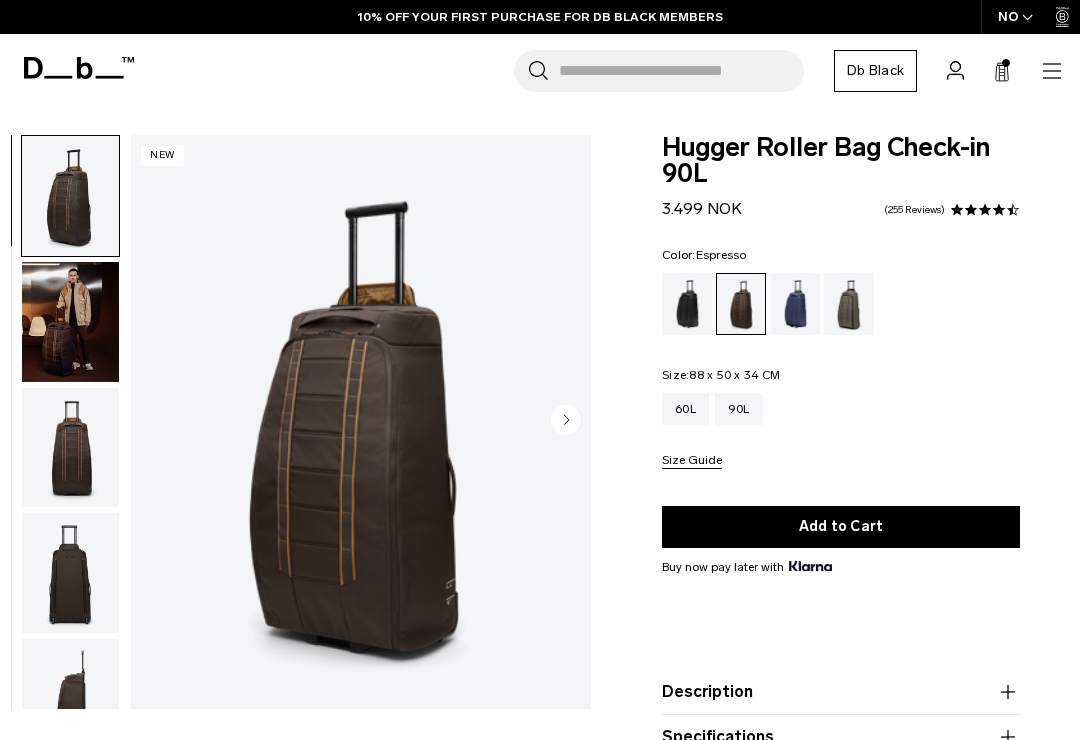 scroll, scrollTop: 0, scrollLeft: 0, axis: both 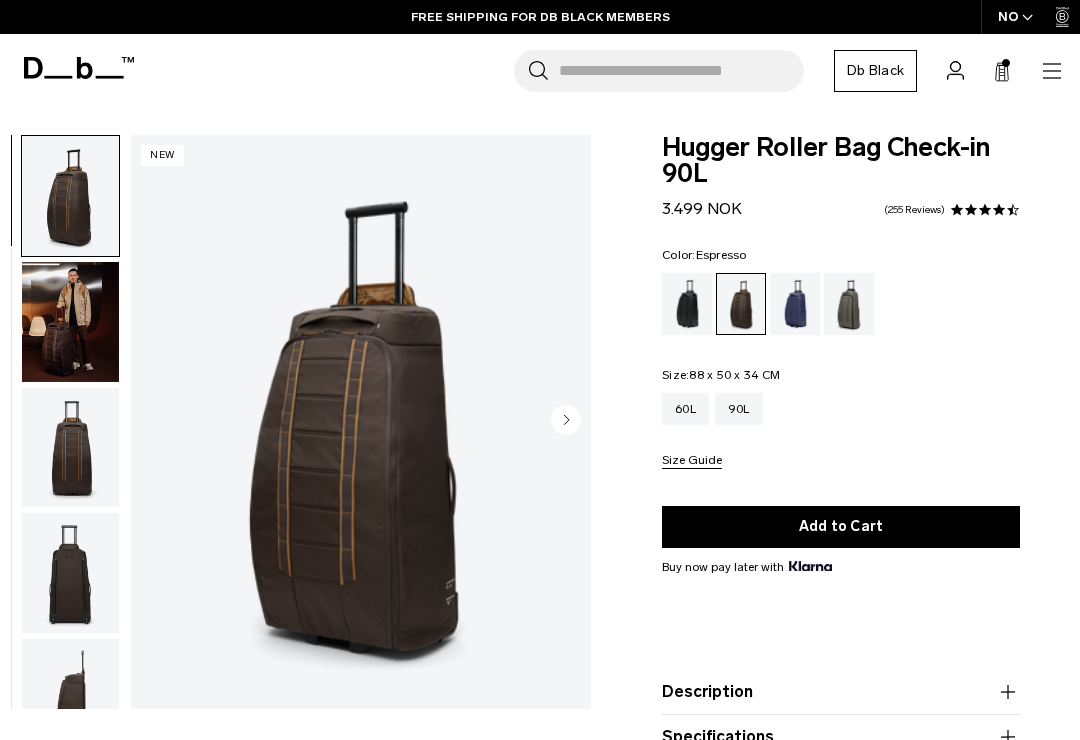 click at bounding box center (70, 322) 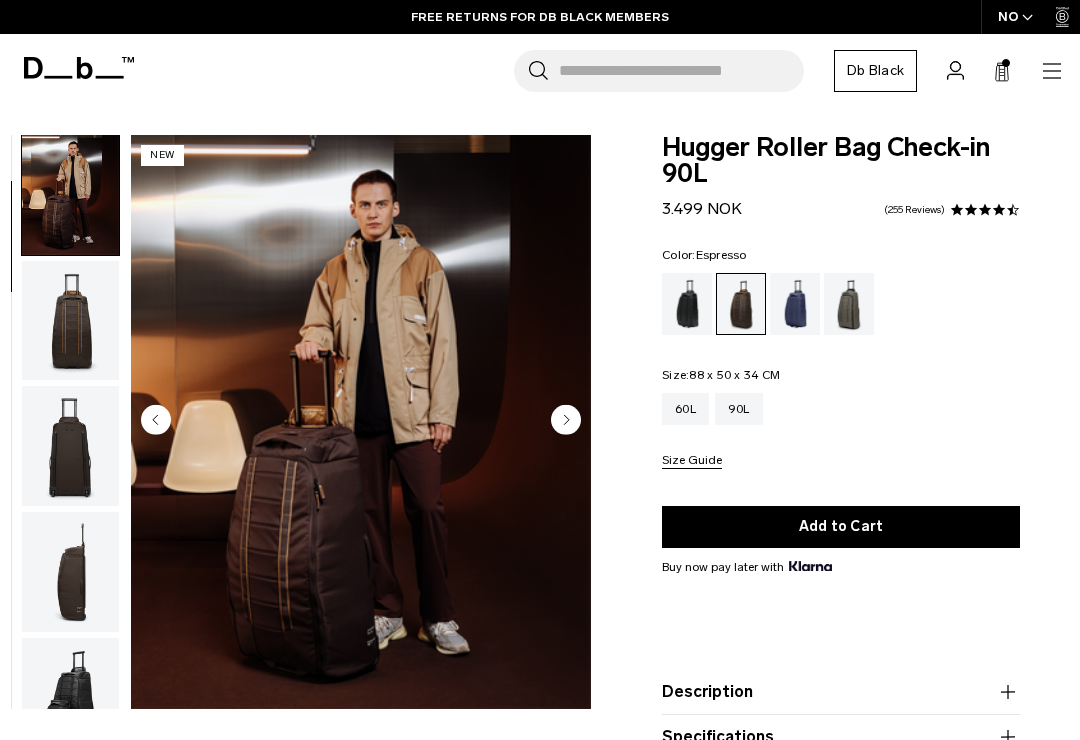 click at bounding box center (70, 321) 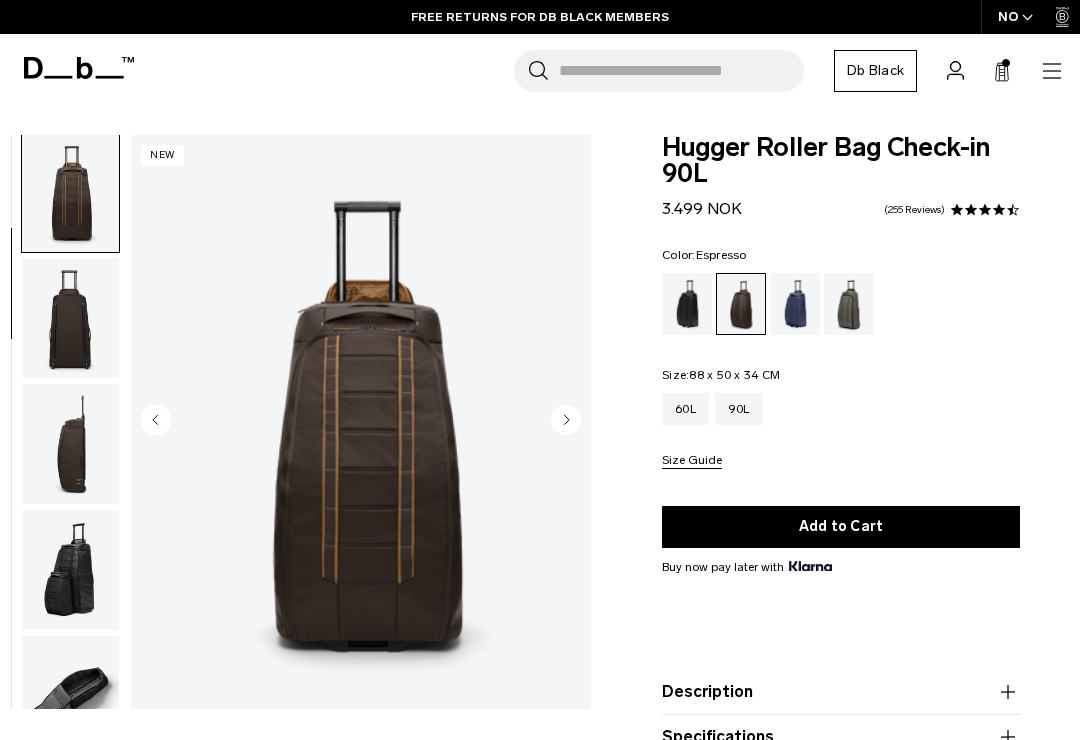click at bounding box center [70, 318] 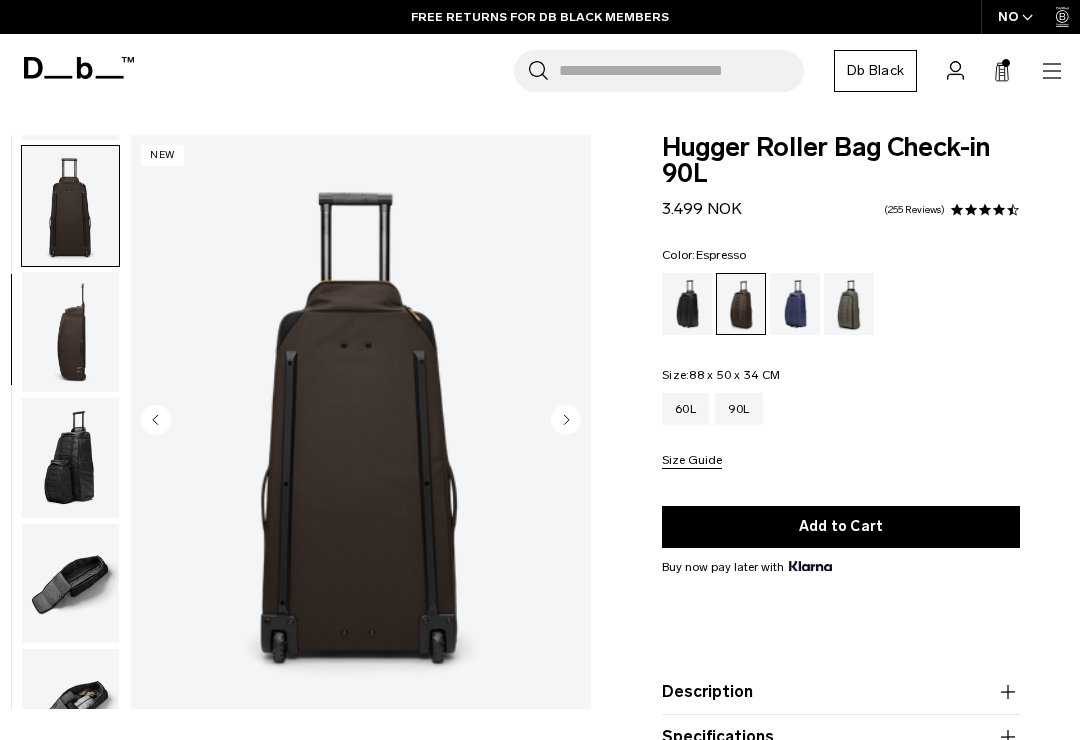 scroll, scrollTop: 382, scrollLeft: 0, axis: vertical 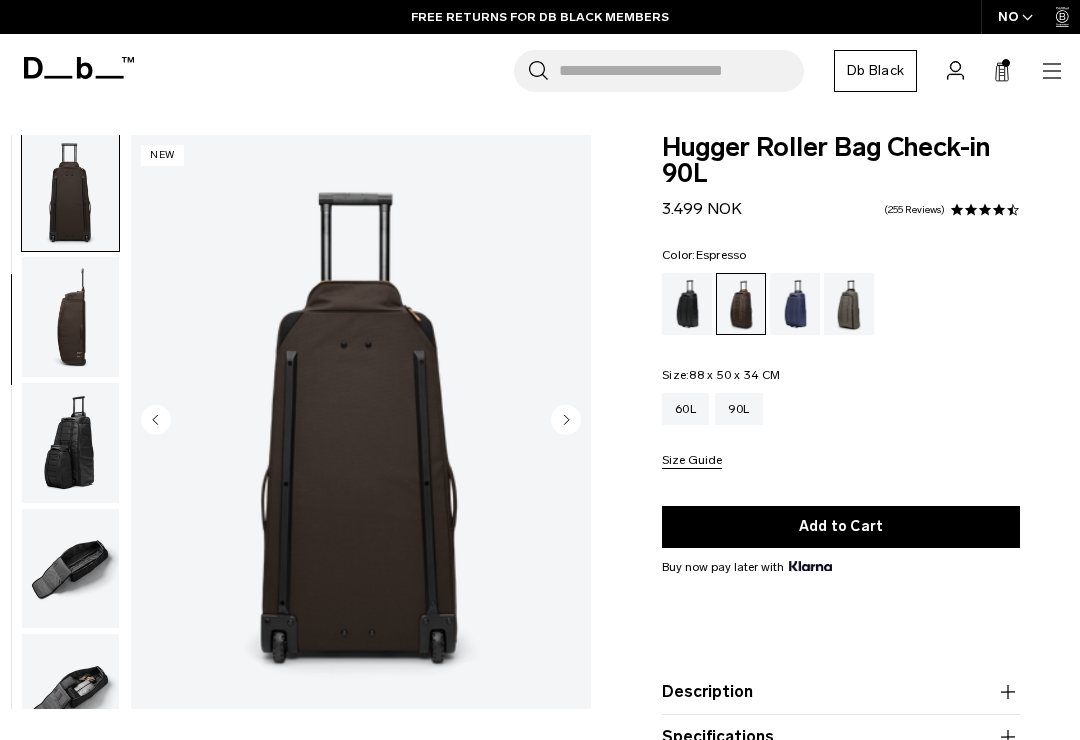 click on "Add to Cart" at bounding box center [841, 527] 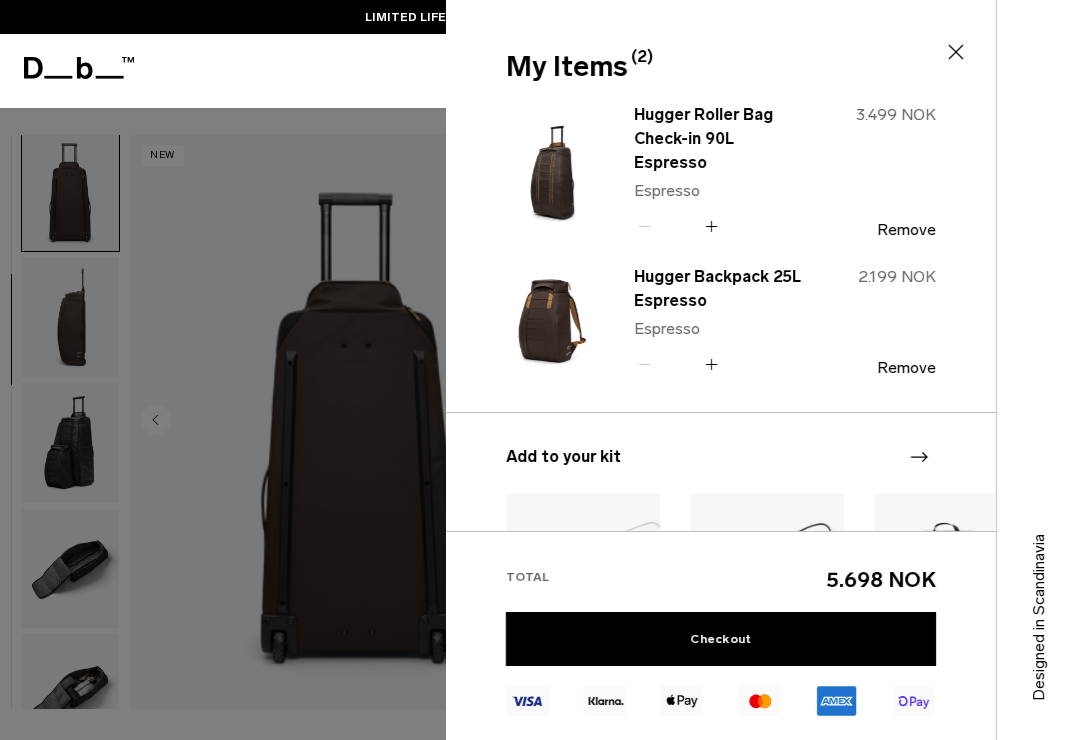 click 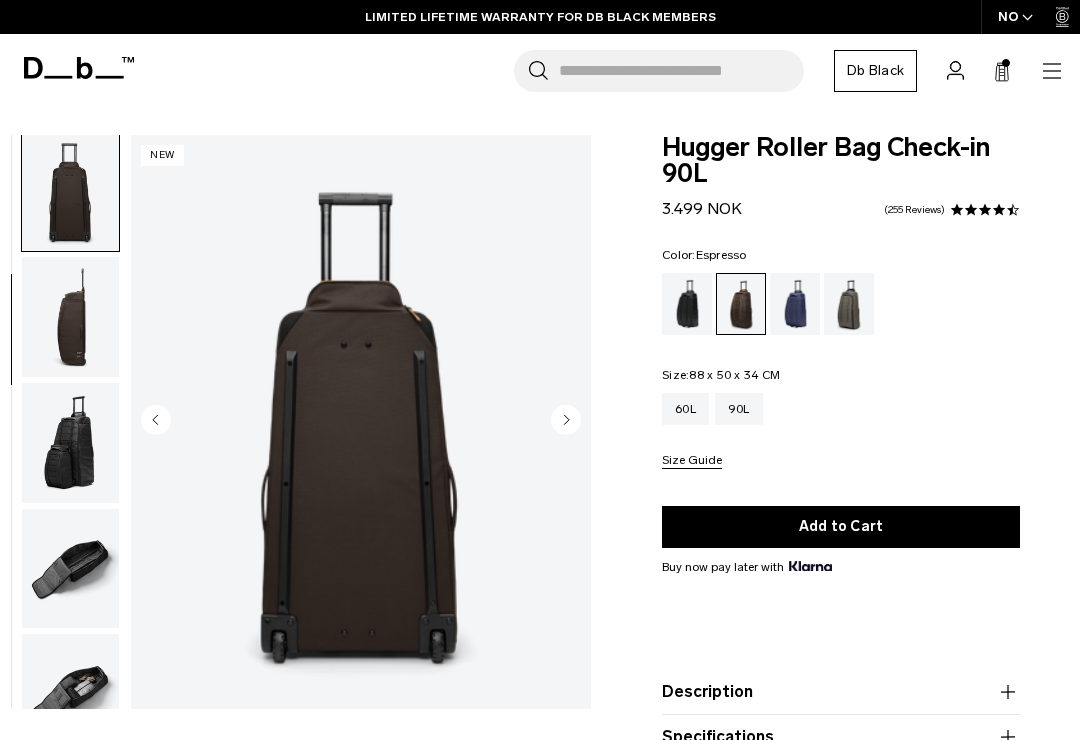click 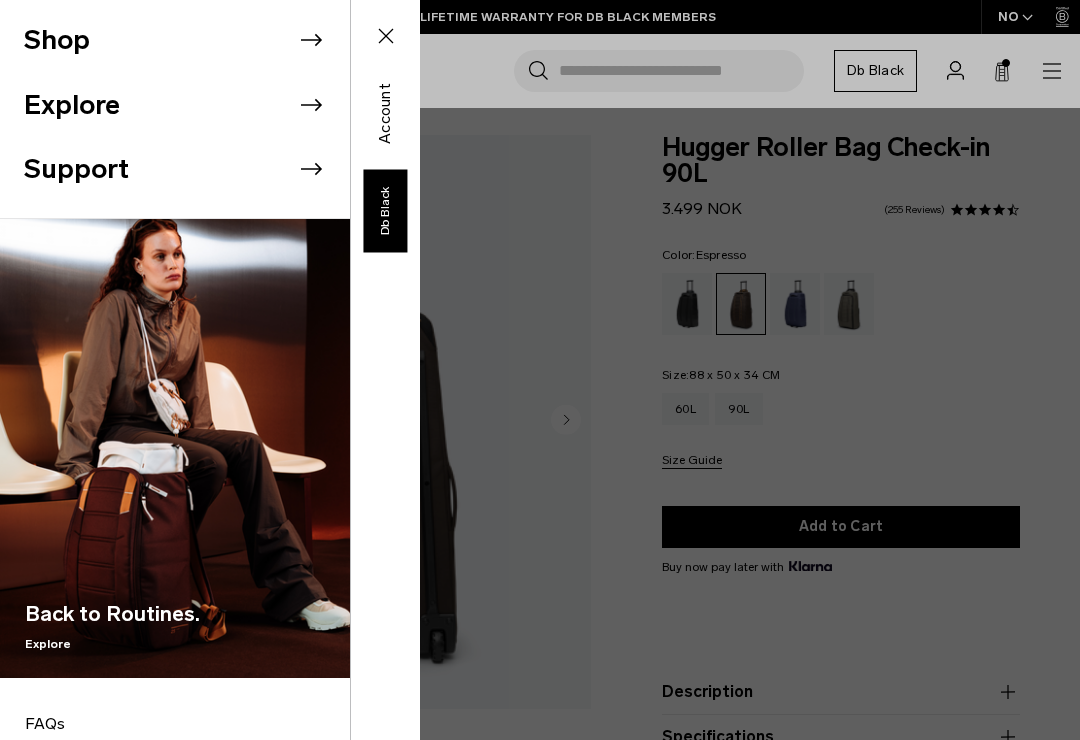 click 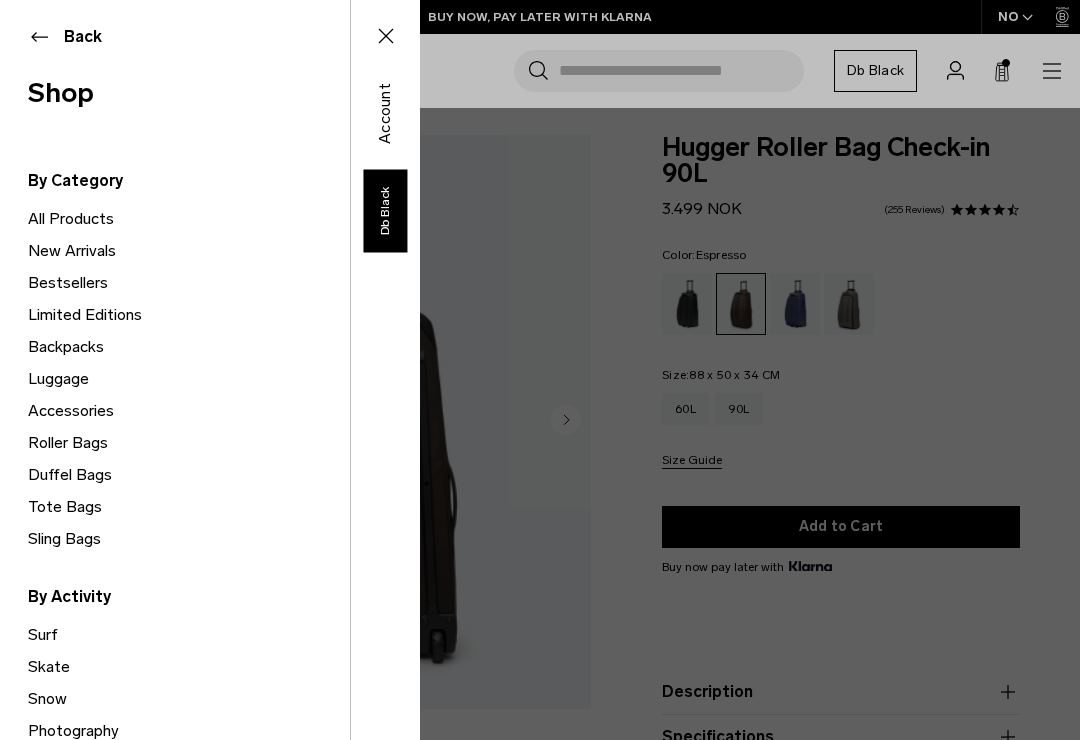 click on "All Products" at bounding box center (189, 219) 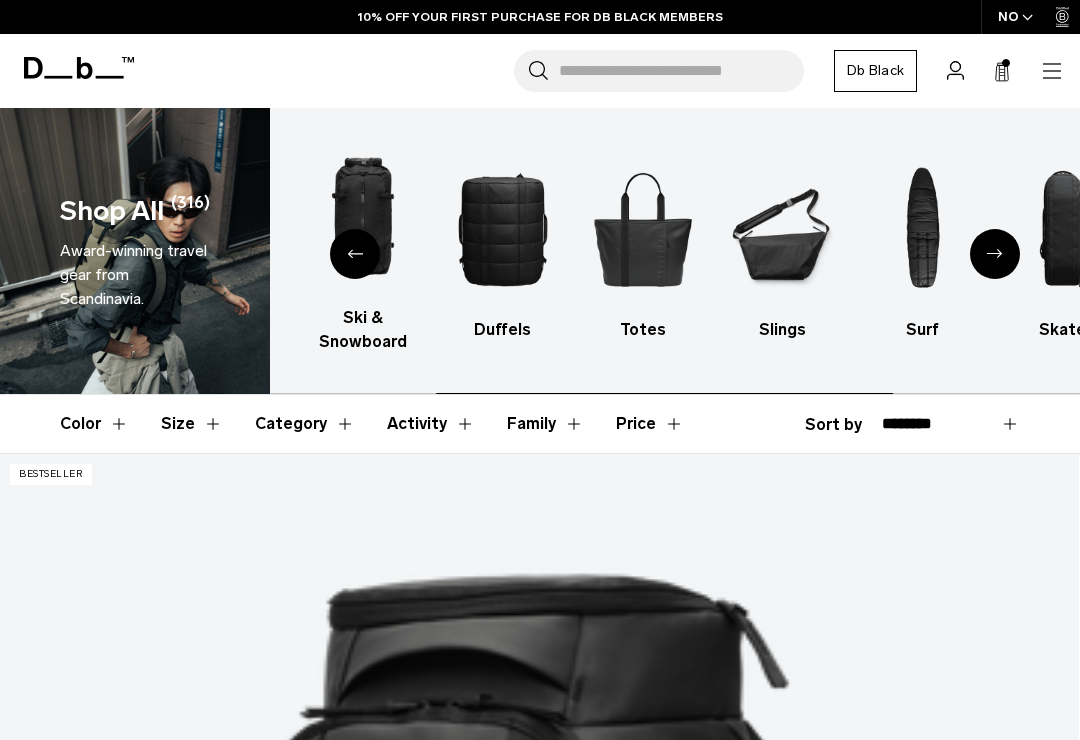 scroll, scrollTop: 0, scrollLeft: 0, axis: both 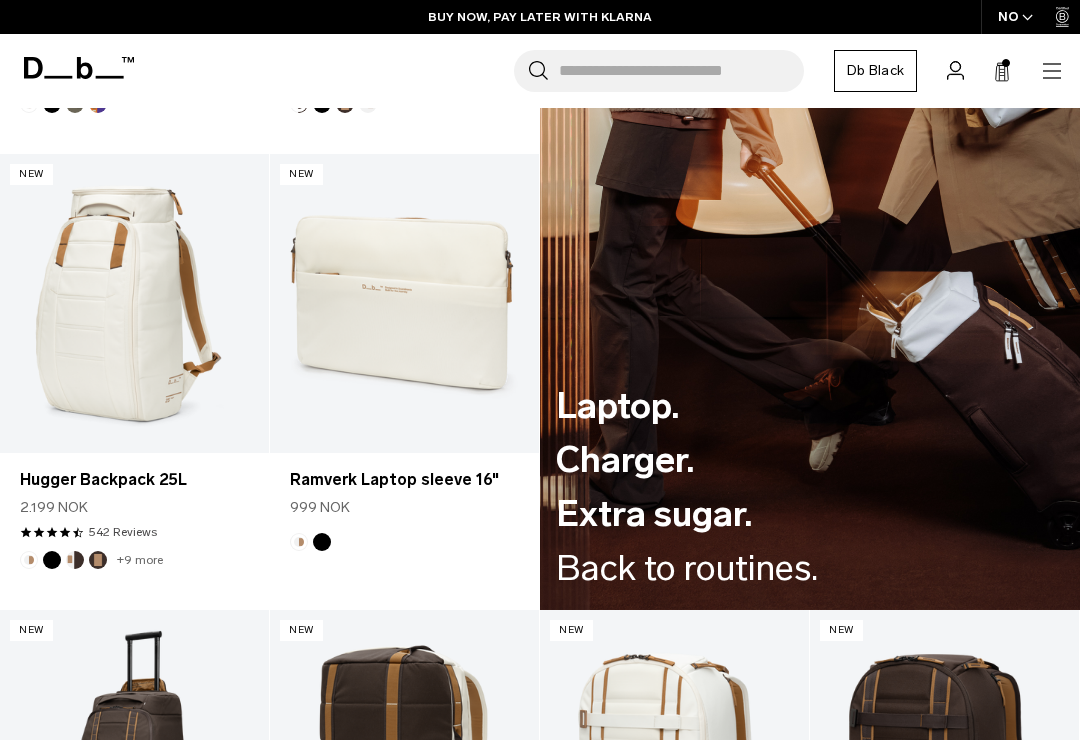 click at bounding box center (299, 542) 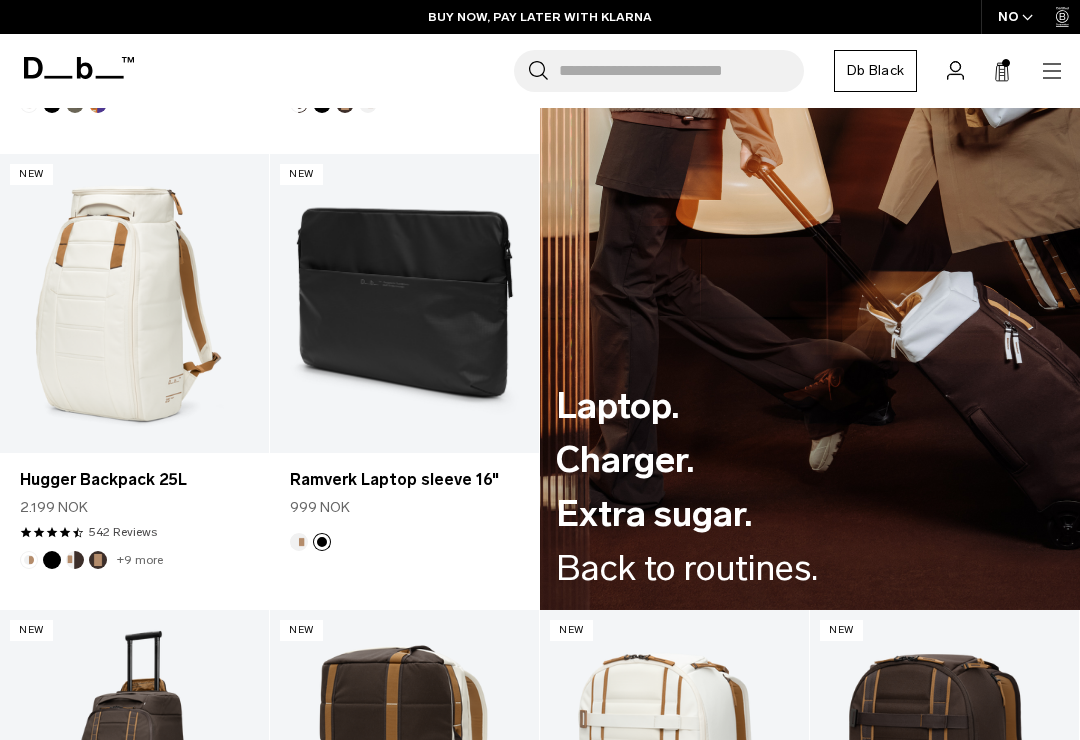 click at bounding box center (299, 542) 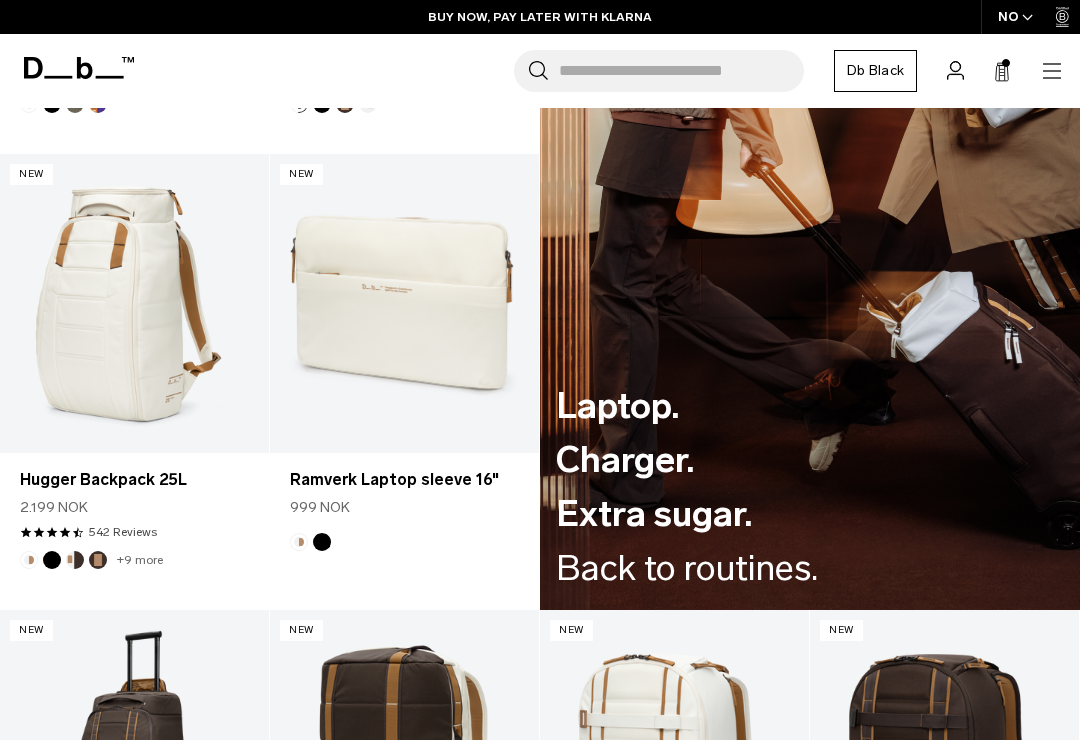 click at bounding box center [299, 542] 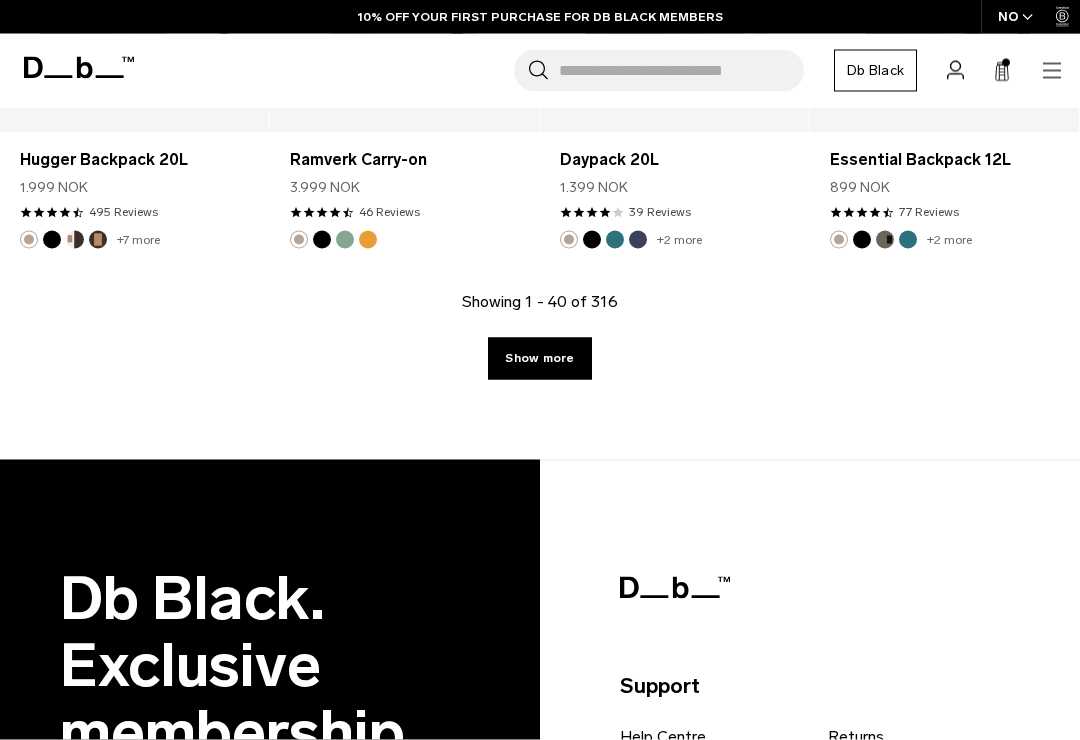 scroll, scrollTop: 5324, scrollLeft: 0, axis: vertical 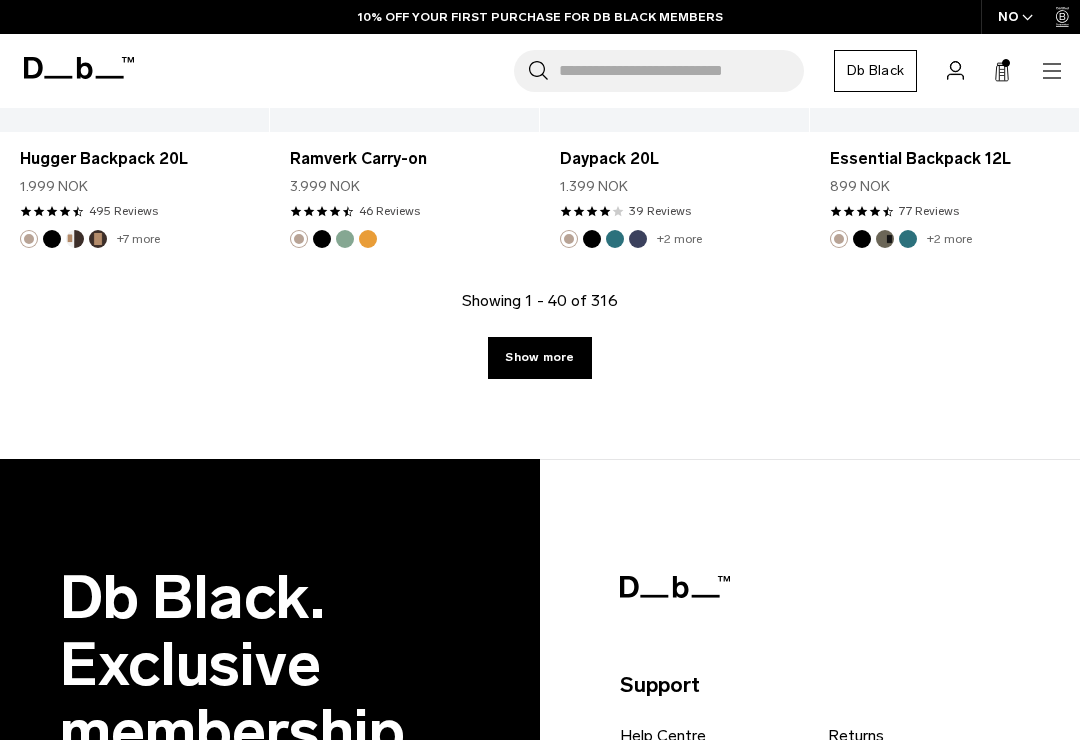 click on "Show more" at bounding box center [539, 358] 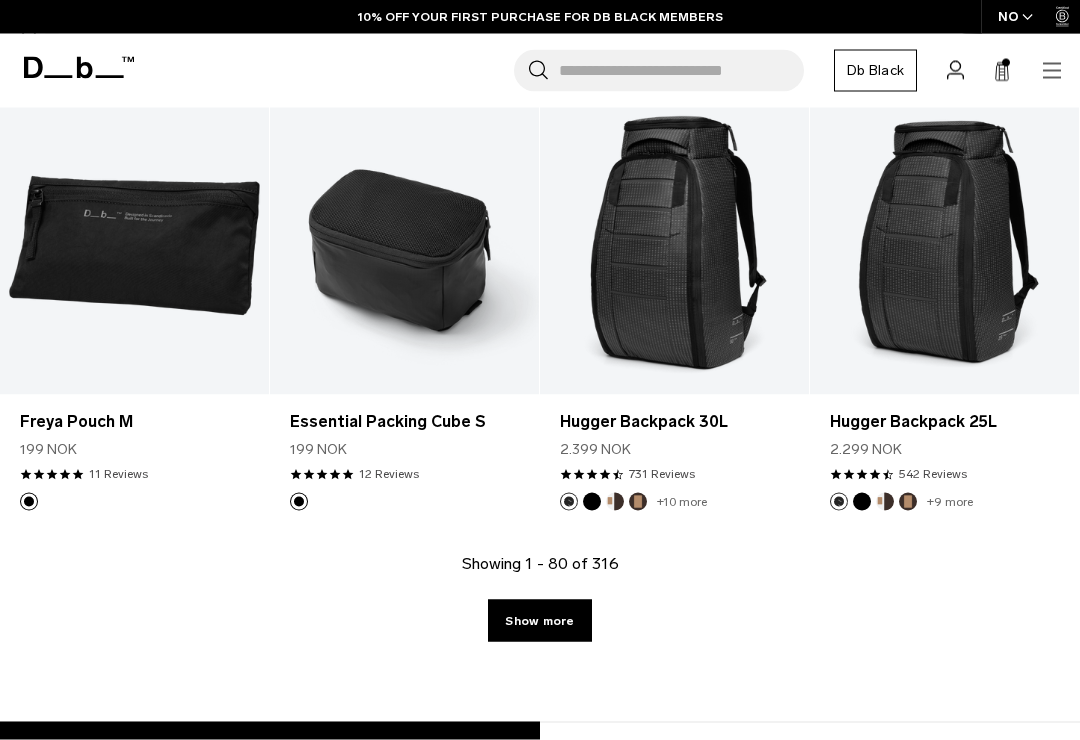 scroll, scrollTop: 9598, scrollLeft: 0, axis: vertical 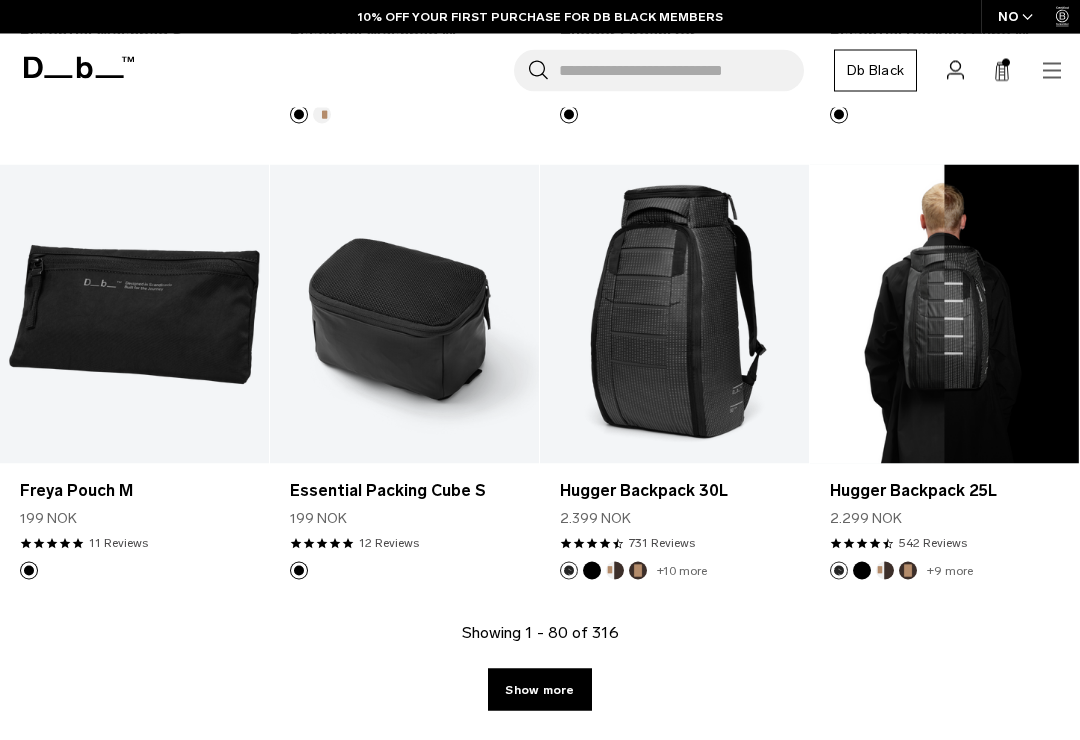 click at bounding box center [944, 314] 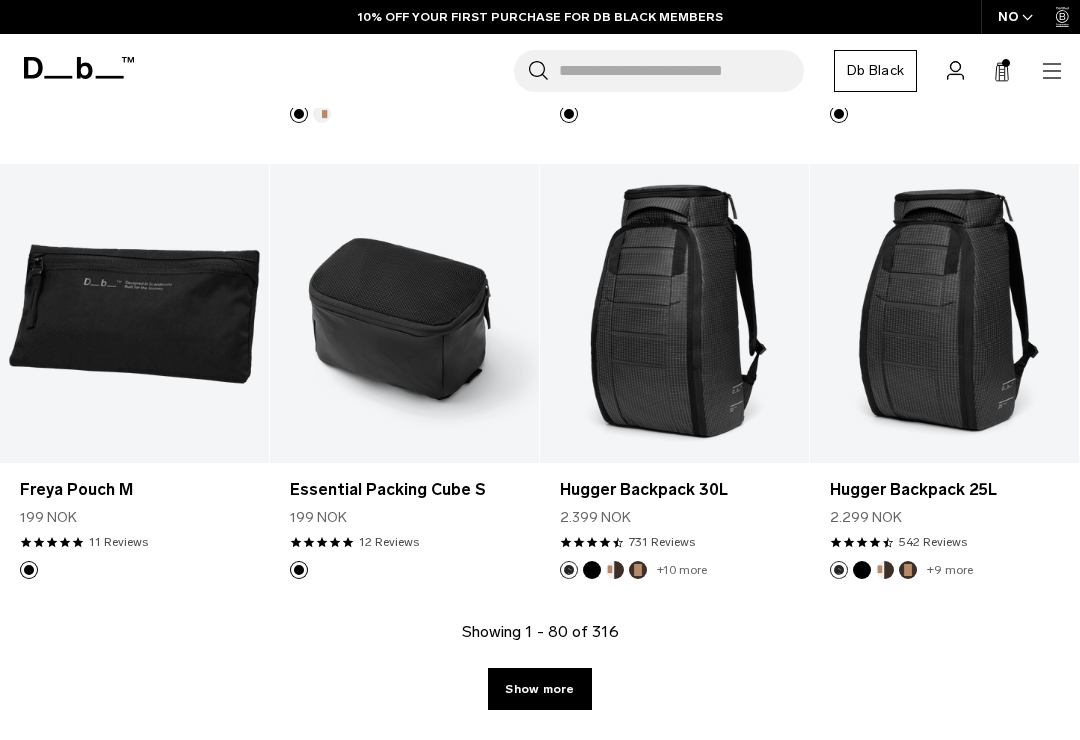click on "Show more" at bounding box center [539, 689] 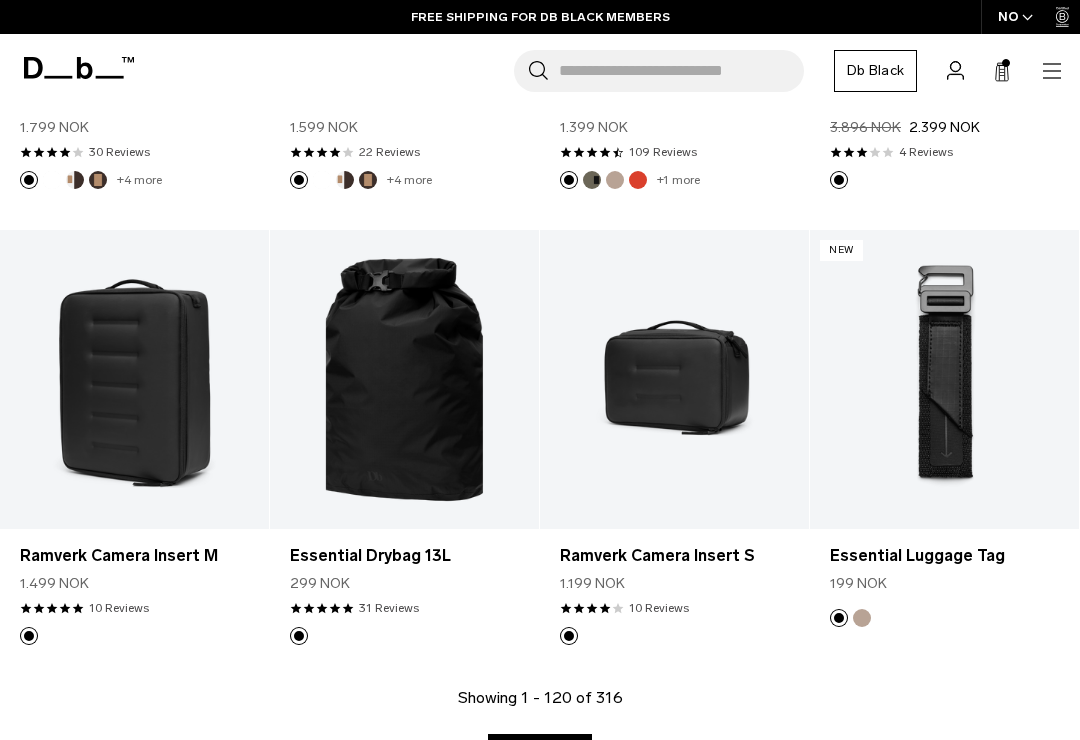 scroll, scrollTop: 14317, scrollLeft: 0, axis: vertical 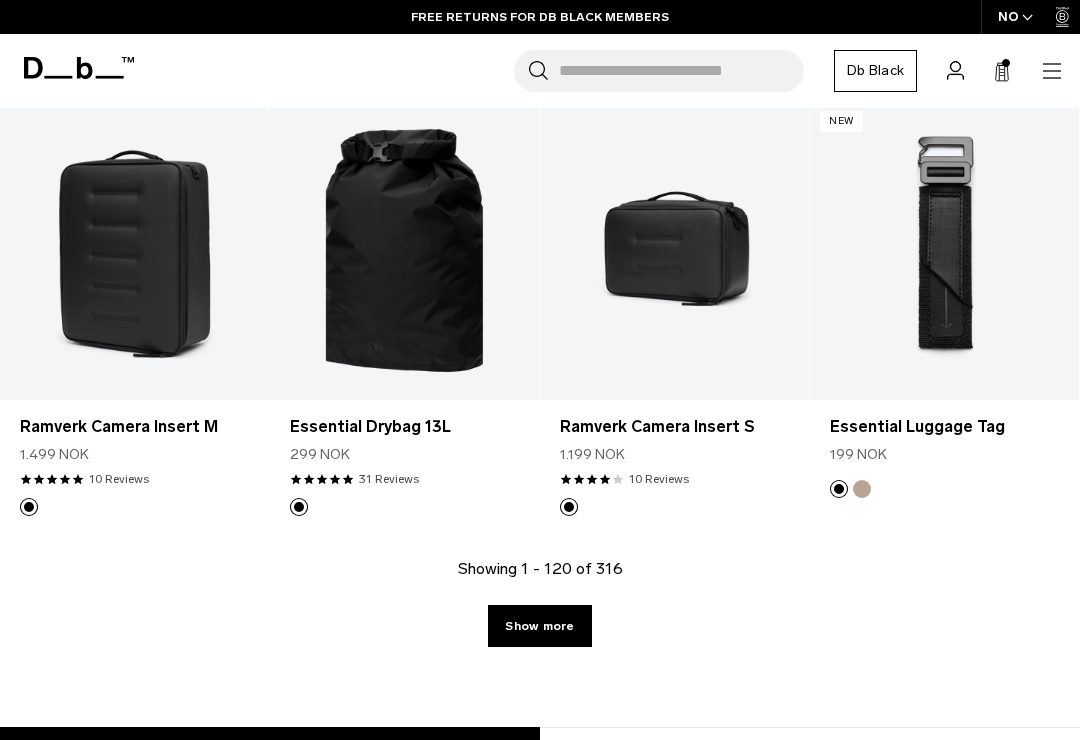 click on "Showing 1 - 120 of 316
Show more" at bounding box center [540, 642] 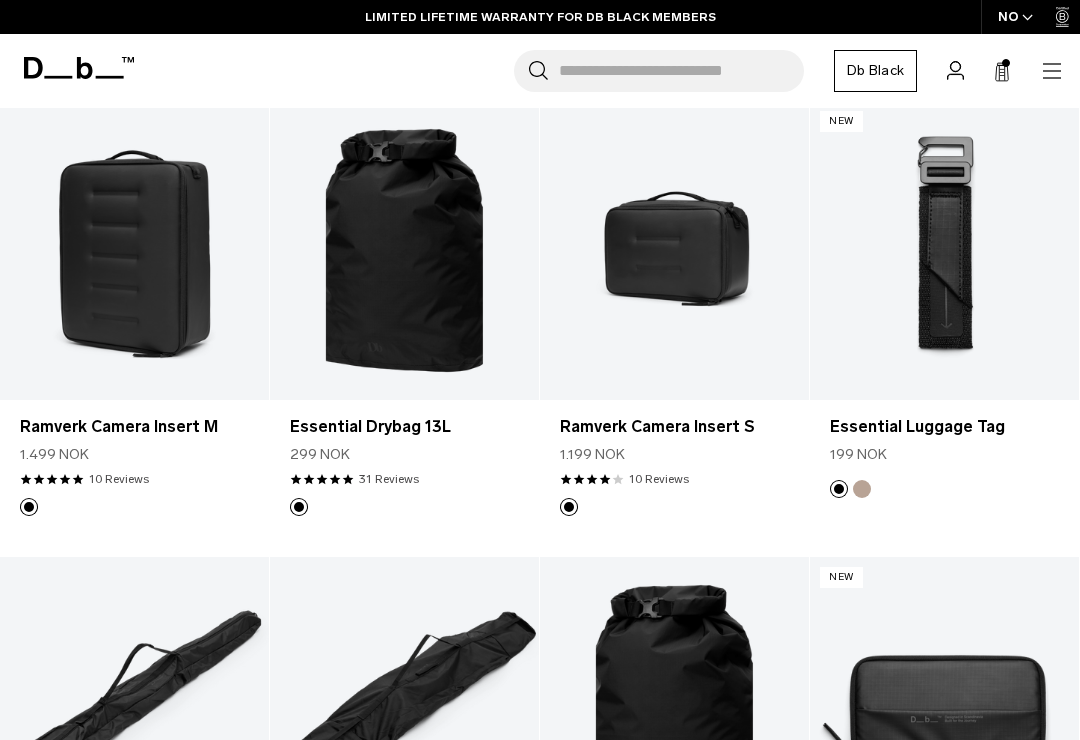scroll, scrollTop: 14540, scrollLeft: 0, axis: vertical 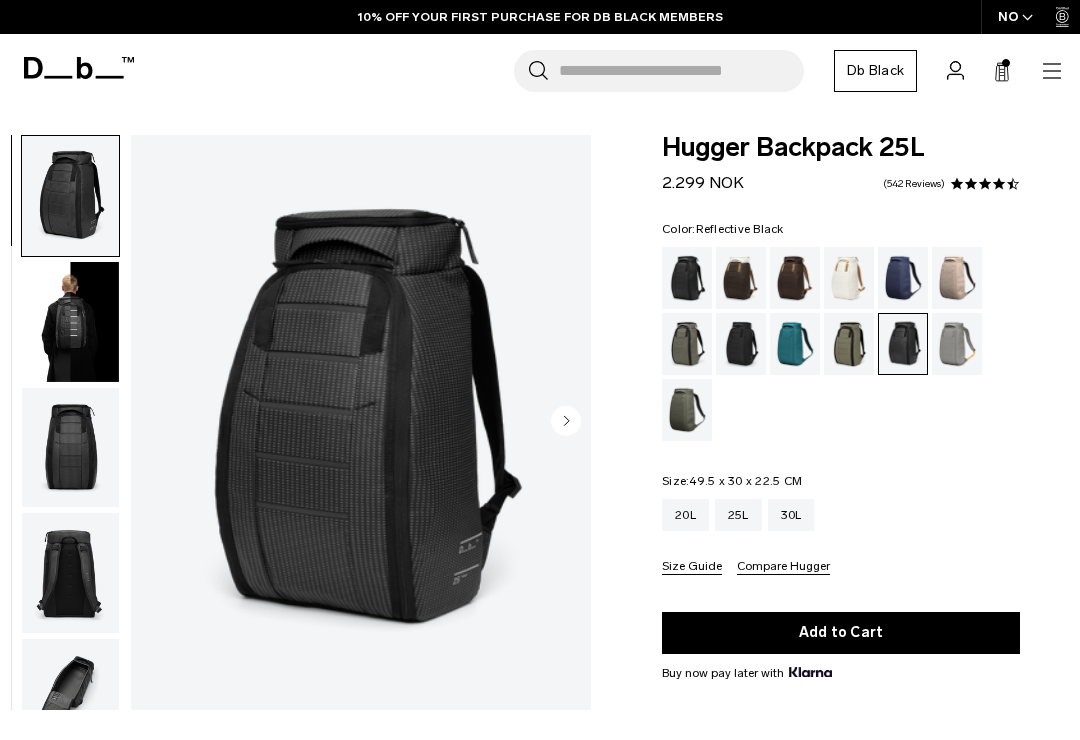 click on "Add to Cart" at bounding box center (841, 633) 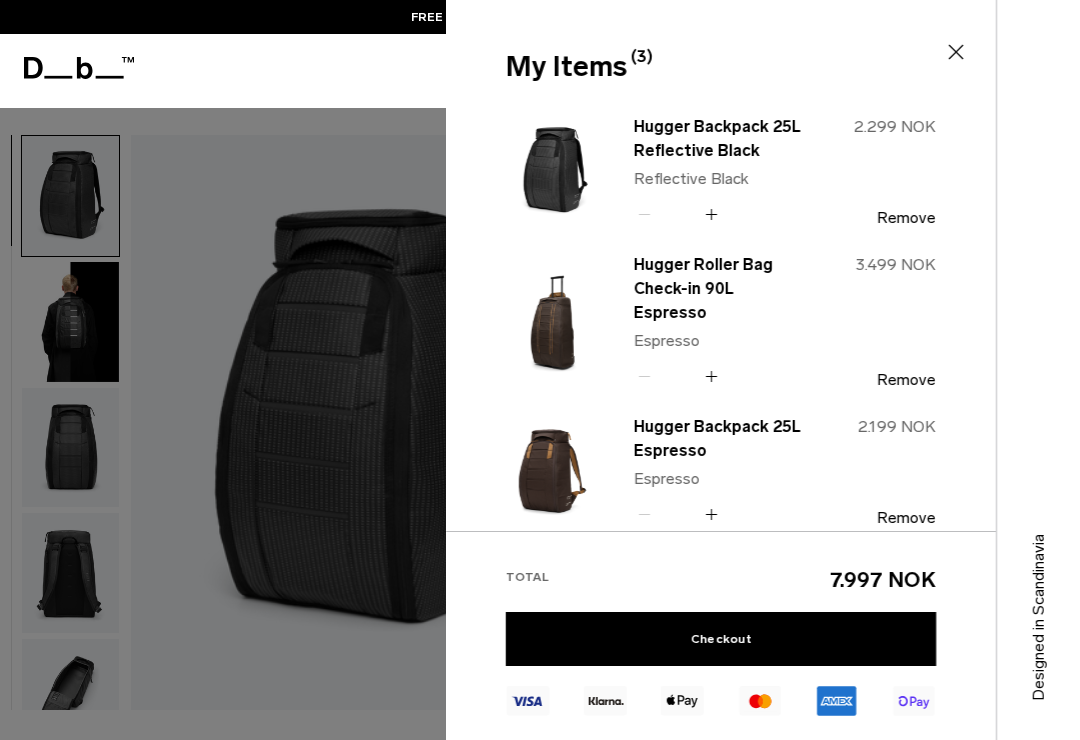 click 